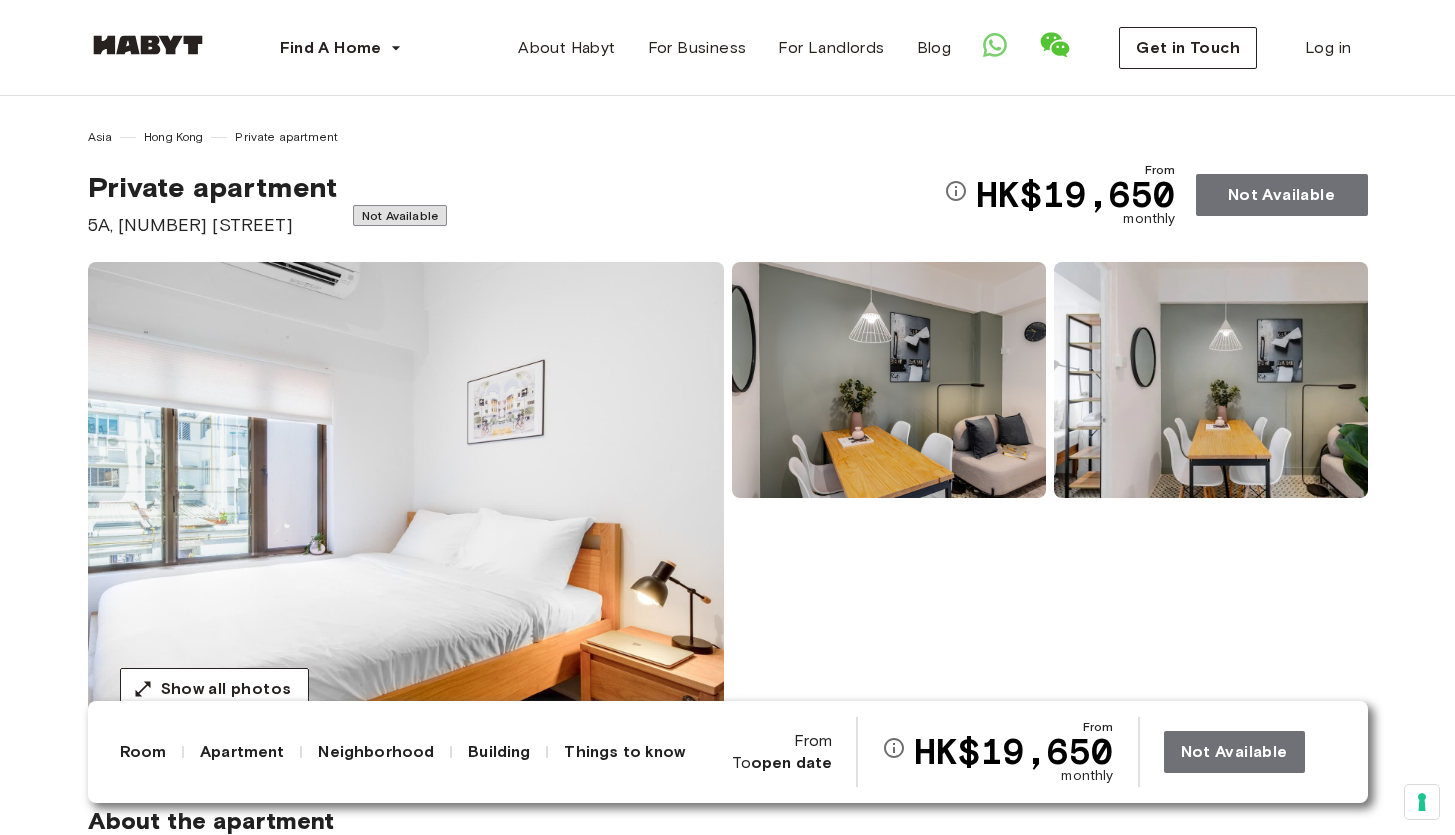 scroll, scrollTop: 0, scrollLeft: 0, axis: both 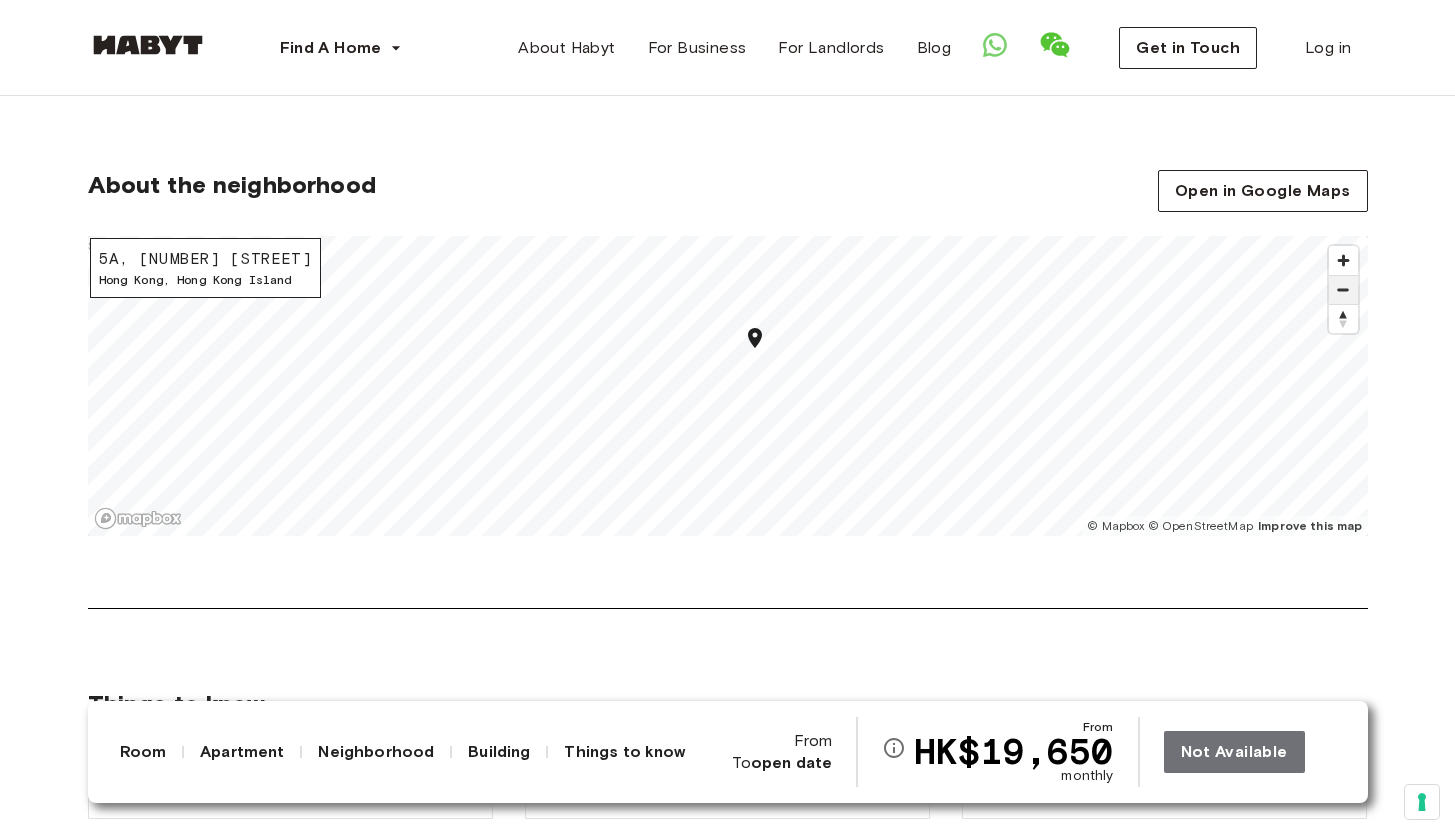 click at bounding box center (1343, 290) 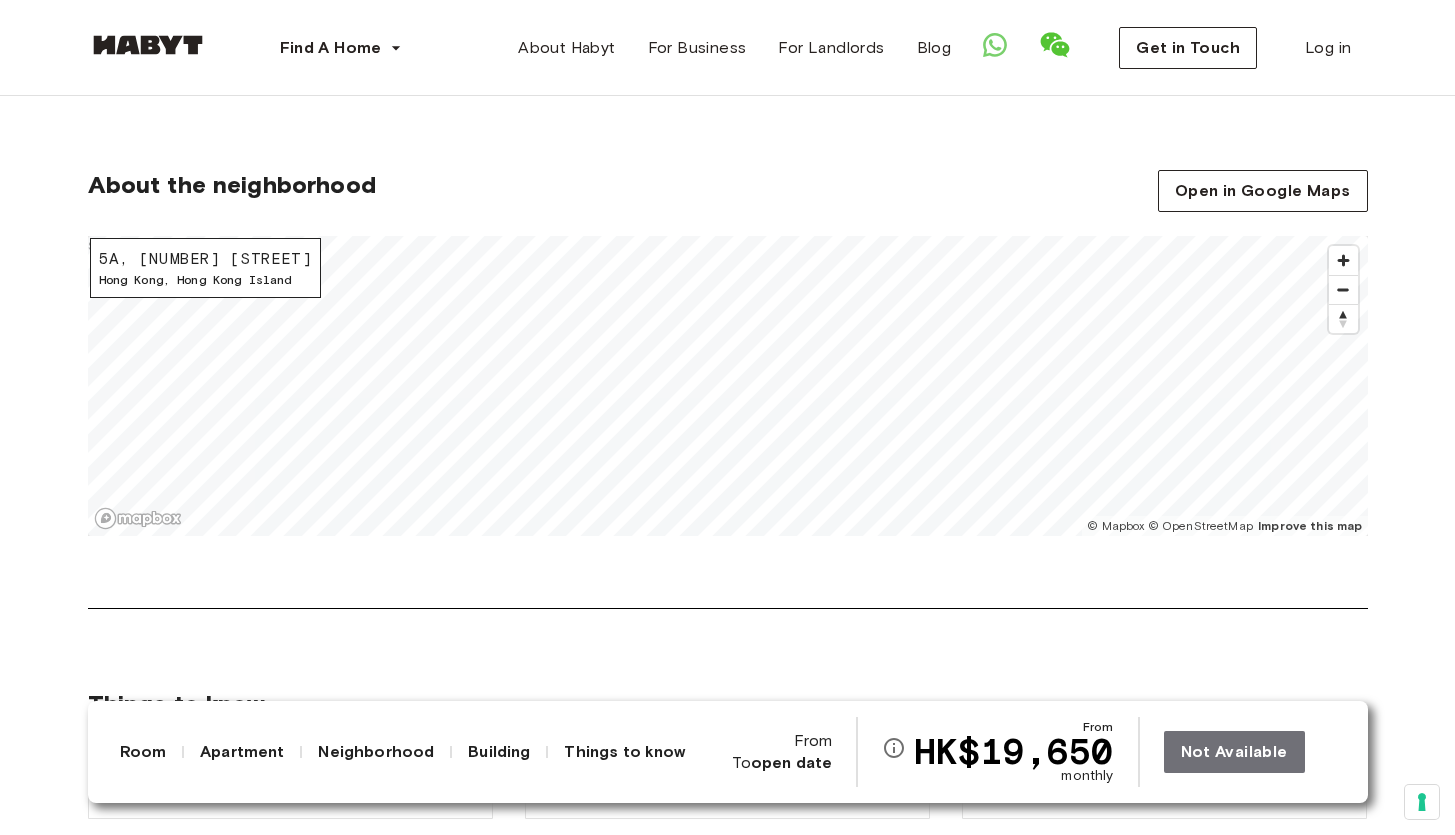 click on "Asia Hong Kong Private apartment Private apartment 5A, 224 Queen's Road West Not Available From HK$19,650 monthly Not Available Show all photos About the apartment   HK$0 Deposit options are now available for all Hong Kong accommodations. Learn more  here . 38 sqm. 5th Floor 1 bedroom Fully-equipped kitchen Small appliances Sofa Air conditioning Dining room Ensuite bathroom Shared community space Single bed In-unit laundry Wardrobe 1 shared bathroom About the building Sai Ying Pun is 2 stops away from the Central area on the MTR. Crowned as one of the oldest areas in Hong Kong, its charm comes from having both traditional Chinese architecture exist alongside modern bars and restaurants. Must-visits include Kaum by Potato Head Beach club and the Tai Sui Temple that's dedicated to the Chinese Zodiac. About the neighborhood Open in Google Maps 5A, 224 Queen's Road West Hong Kong ,   Hong Kong Island © Mapbox   © OpenStreetMap   Improve this map $ Things to know Fully furnished apartment Smooth booking process" at bounding box center (728, 1204) 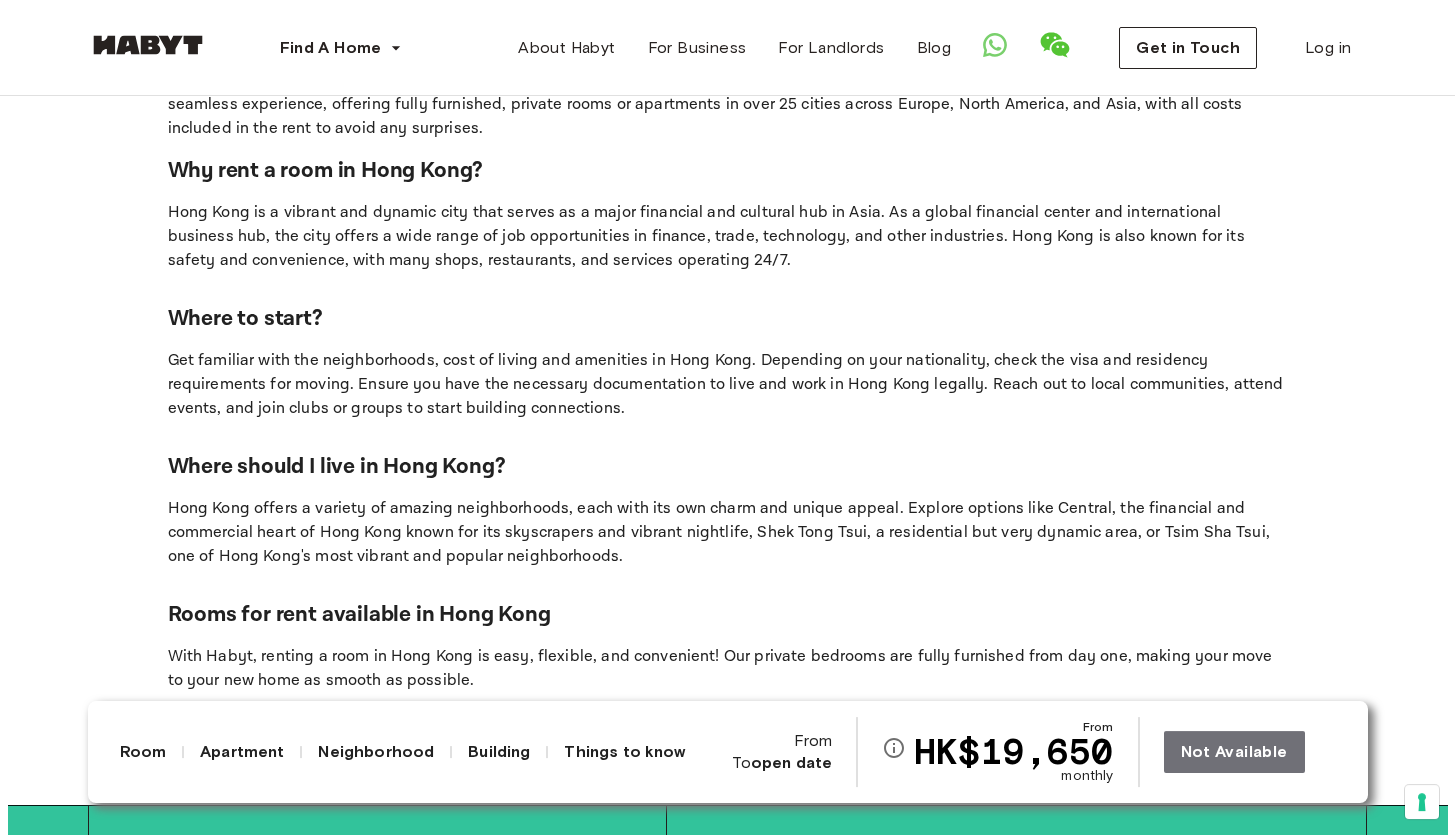 scroll, scrollTop: 3254, scrollLeft: 0, axis: vertical 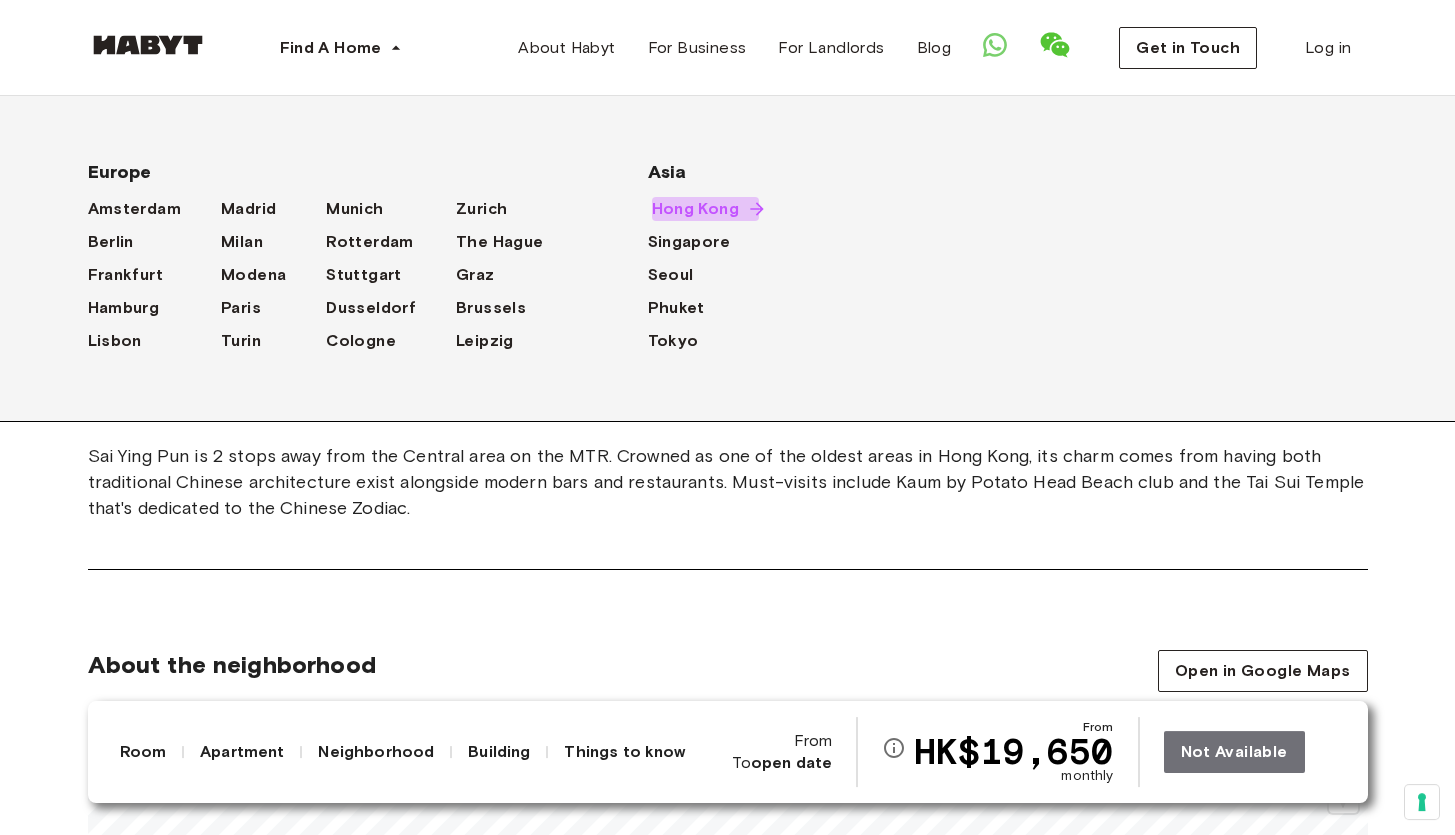 click on "Hong Kong" at bounding box center [696, 209] 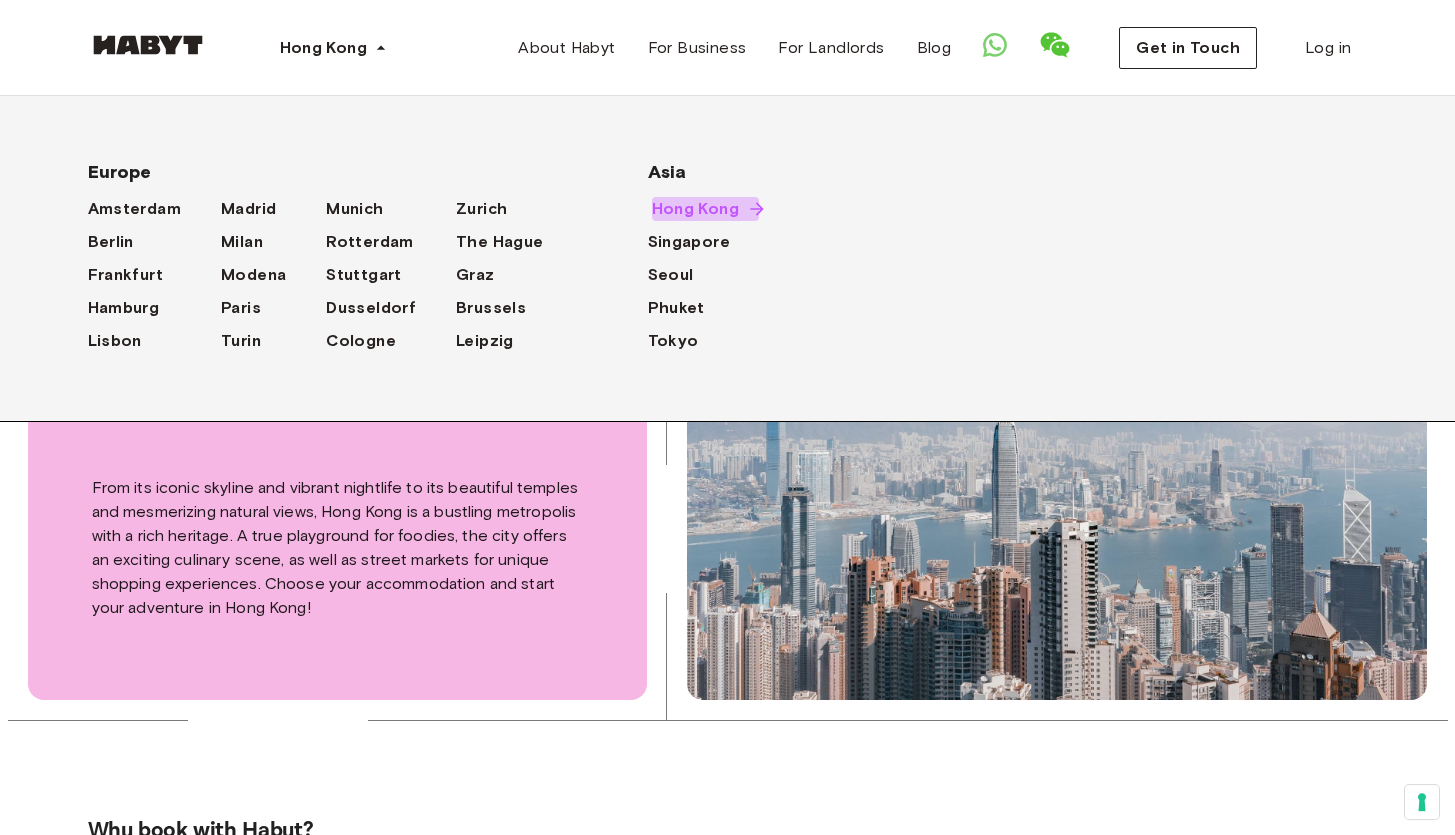 click on "Hong Kong" at bounding box center (696, 209) 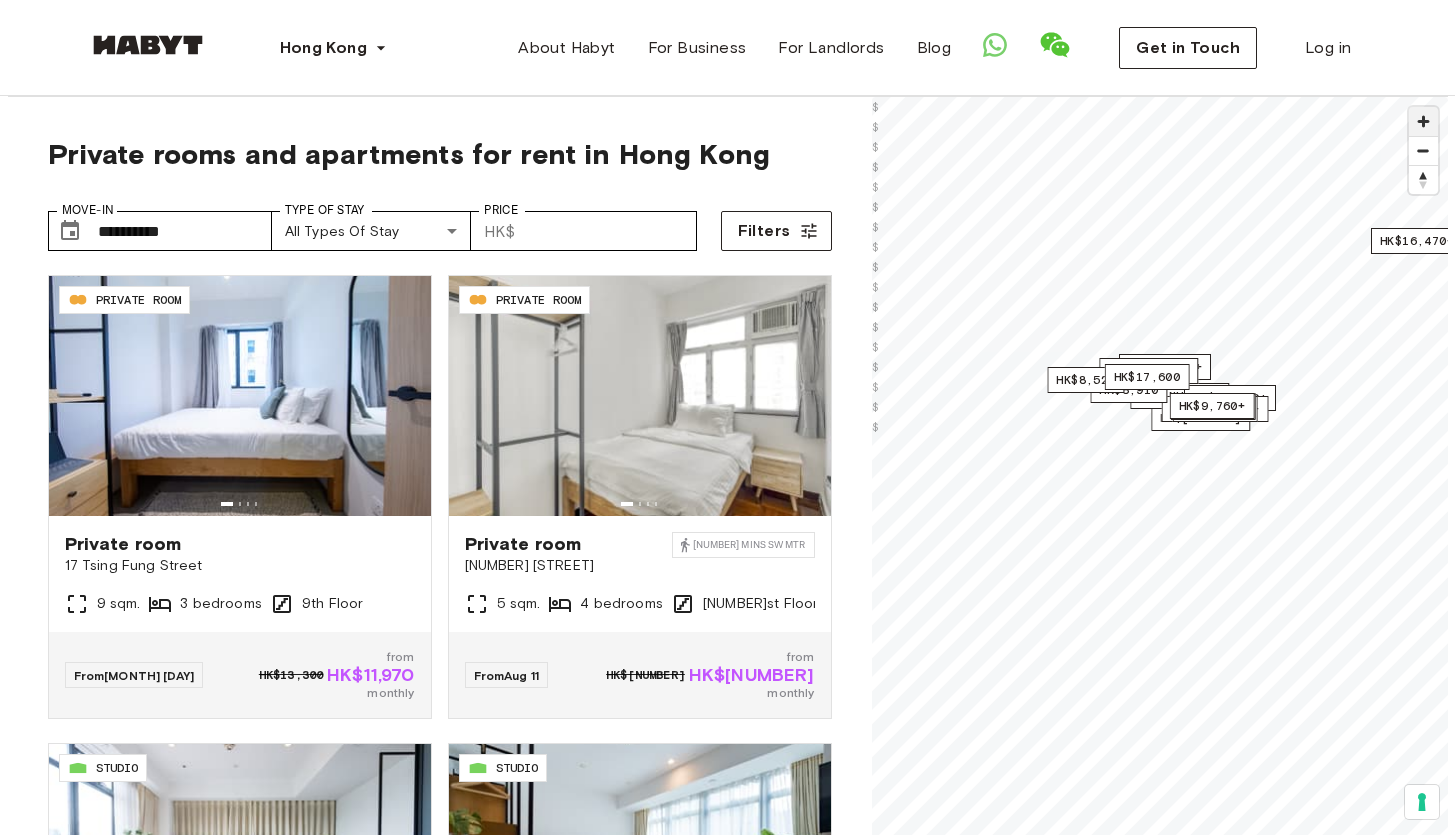 click at bounding box center (1423, 121) 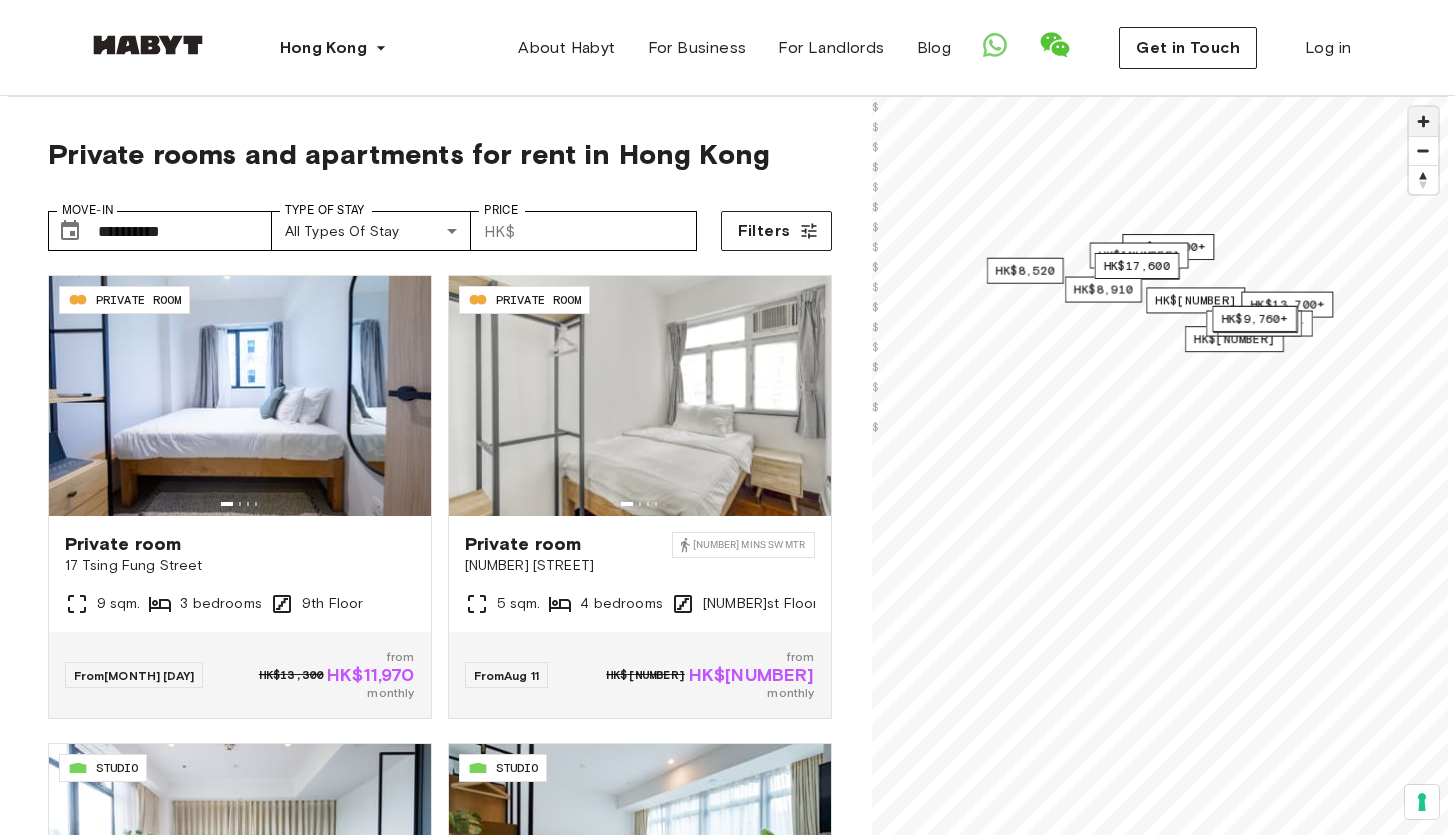 click at bounding box center [1423, 121] 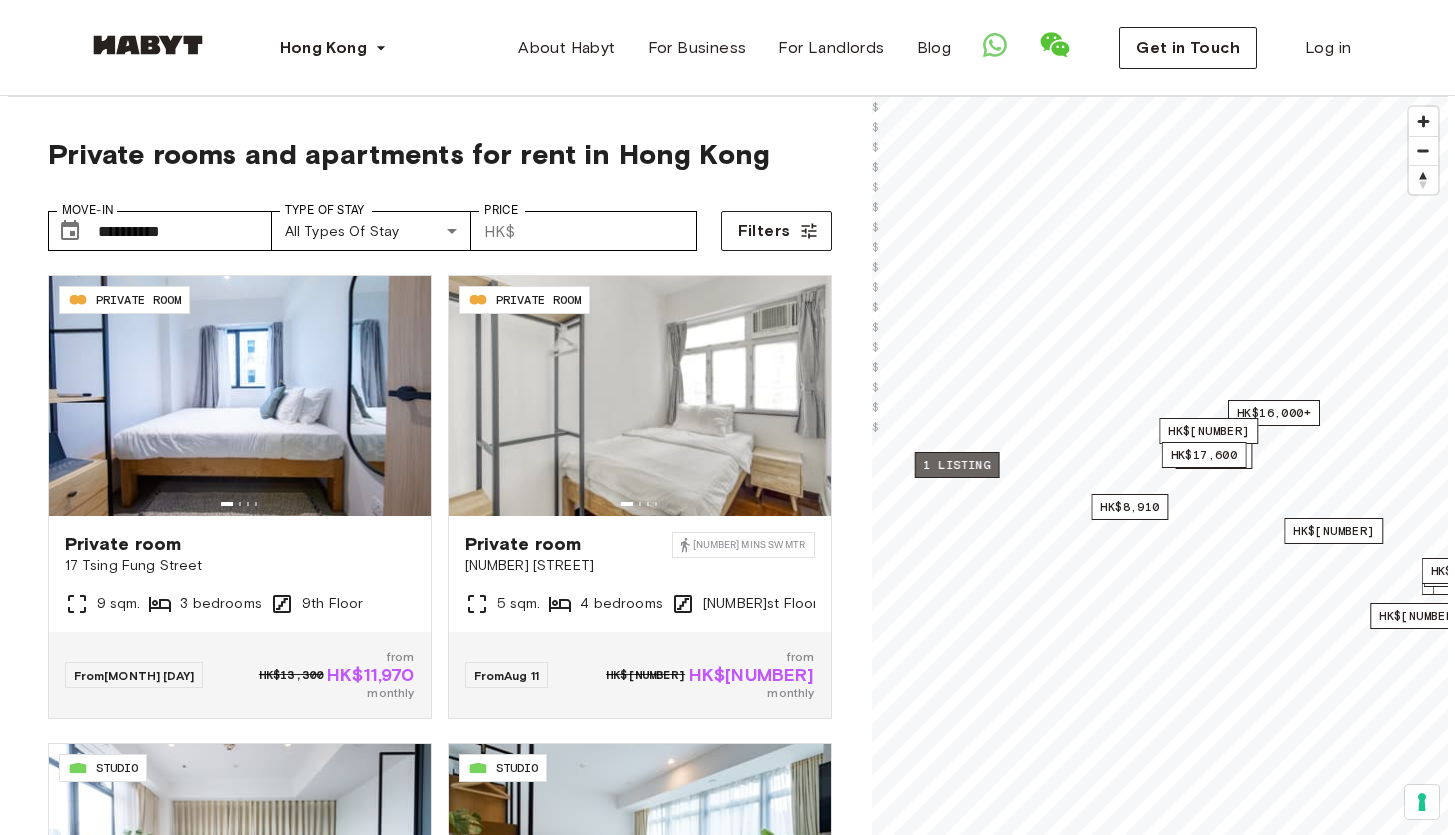 click on "1 listing" at bounding box center (956, 465) 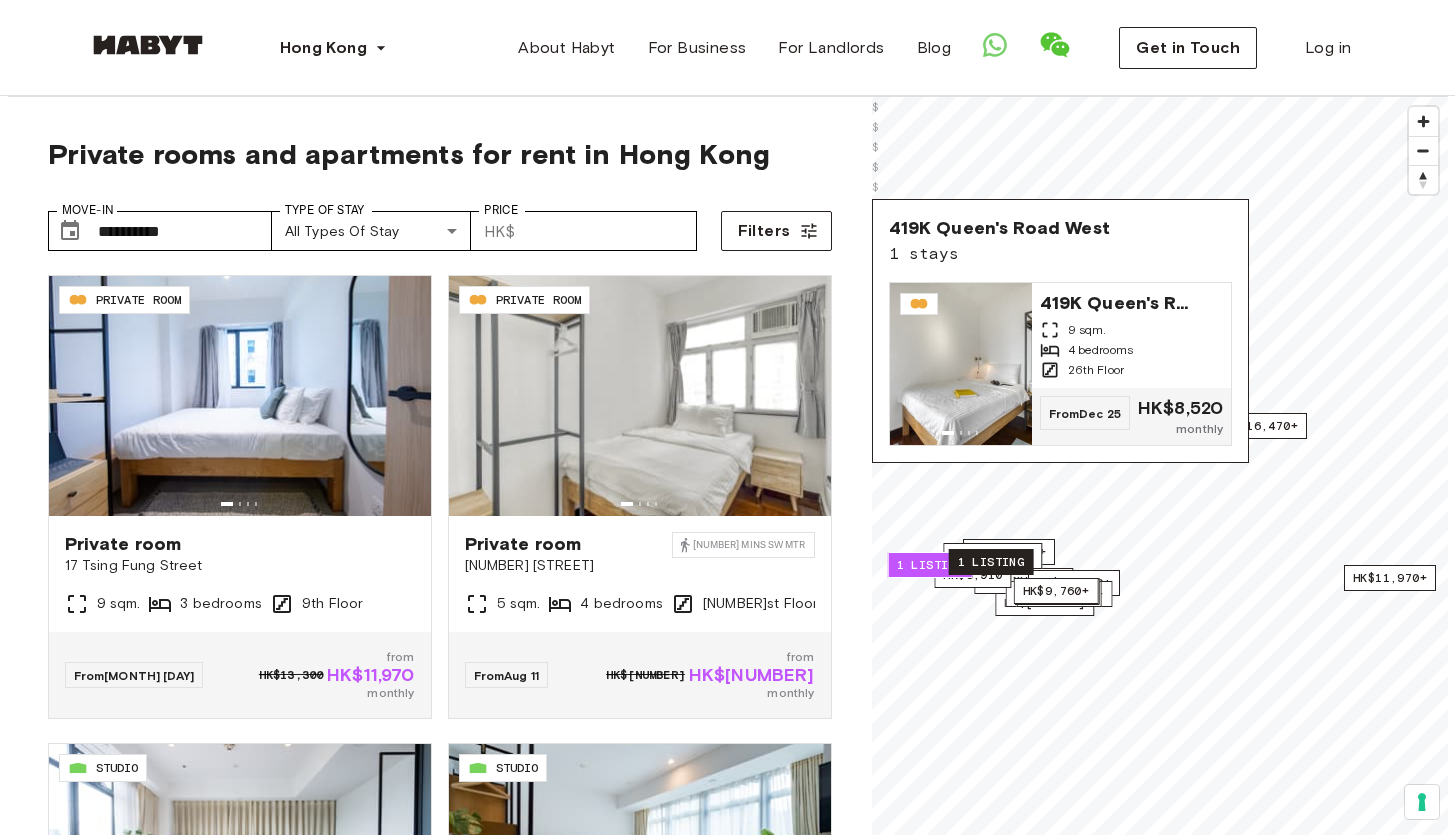 click on "1 listing" at bounding box center [990, 562] 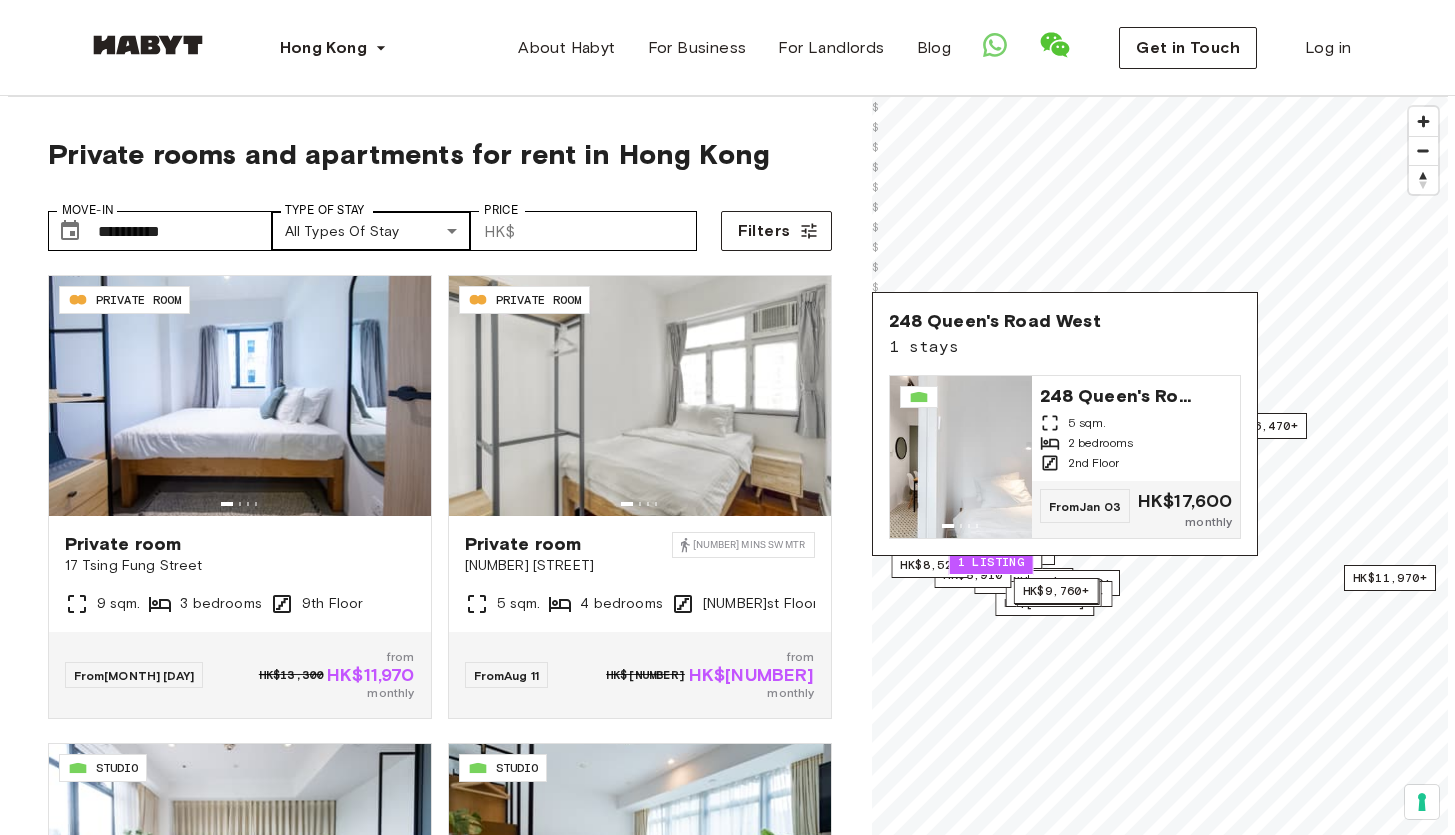 click on "**********" at bounding box center (727, 2409) 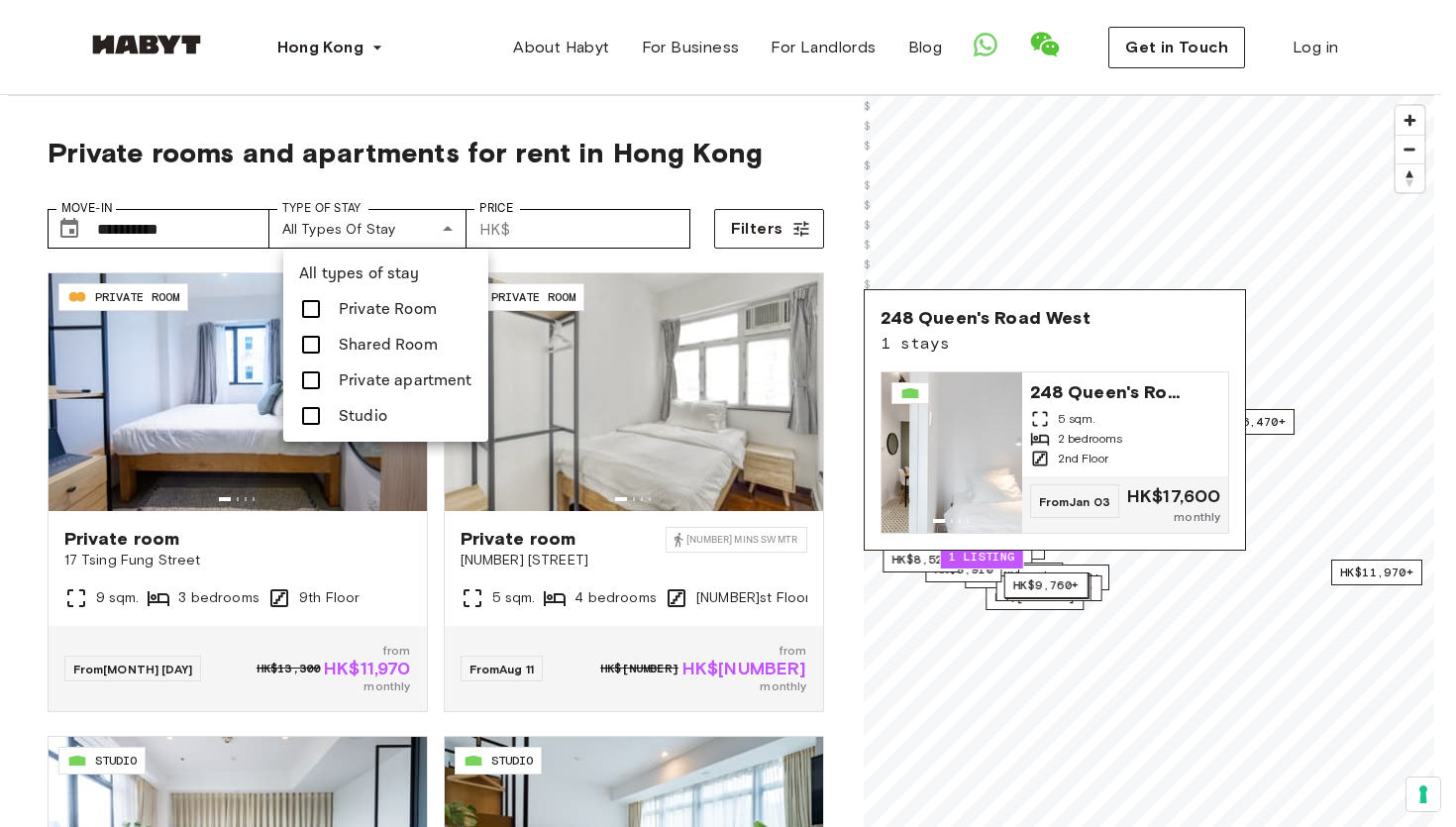 click on "Private apartment" at bounding box center (405, 380) 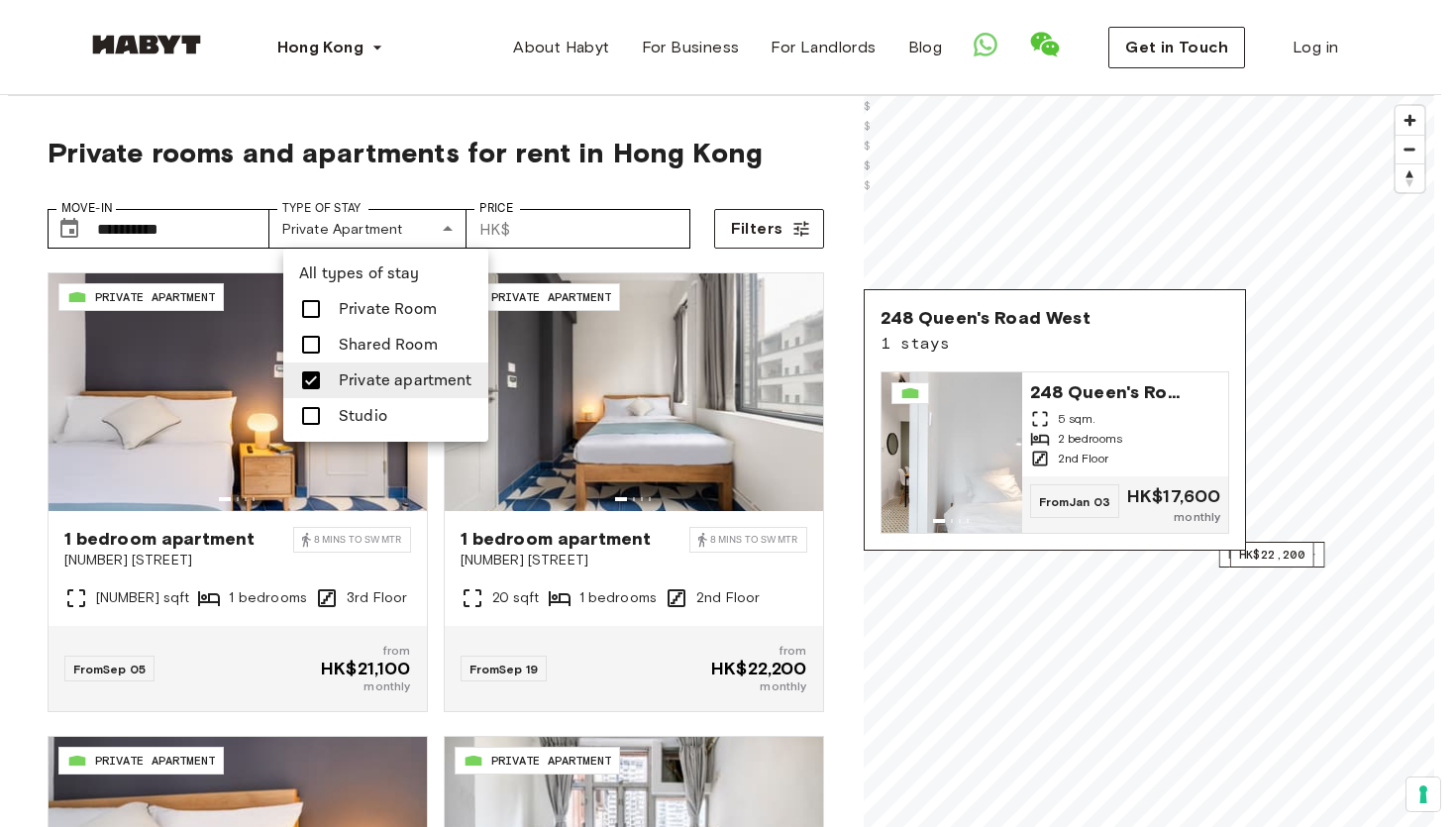 click on "Studio" at bounding box center [363, 416] 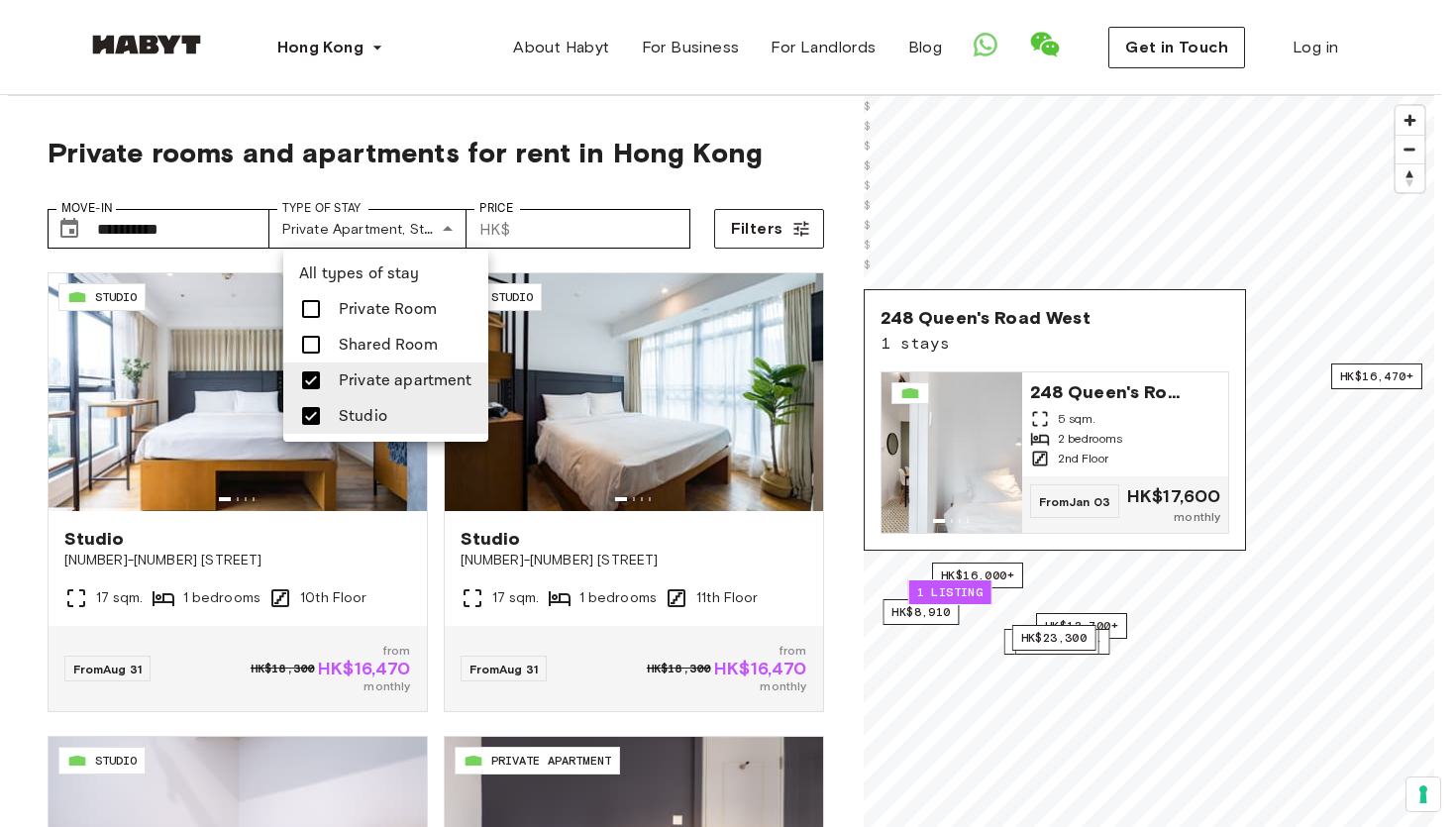 drag, startPoint x: 1012, startPoint y: 738, endPoint x: 1171, endPoint y: 679, distance: 169.59363 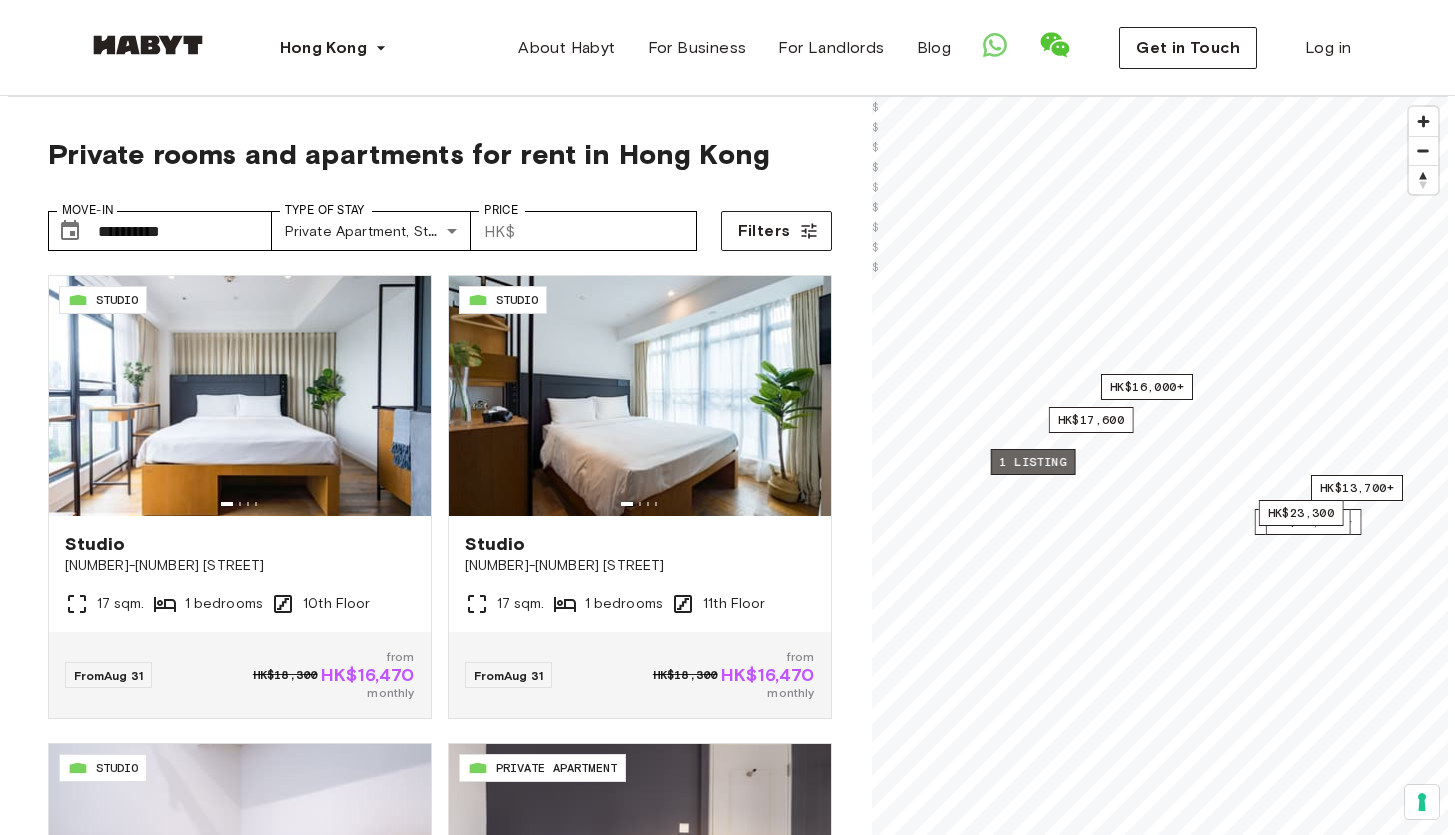 click on "1 listing" at bounding box center [1032, 462] 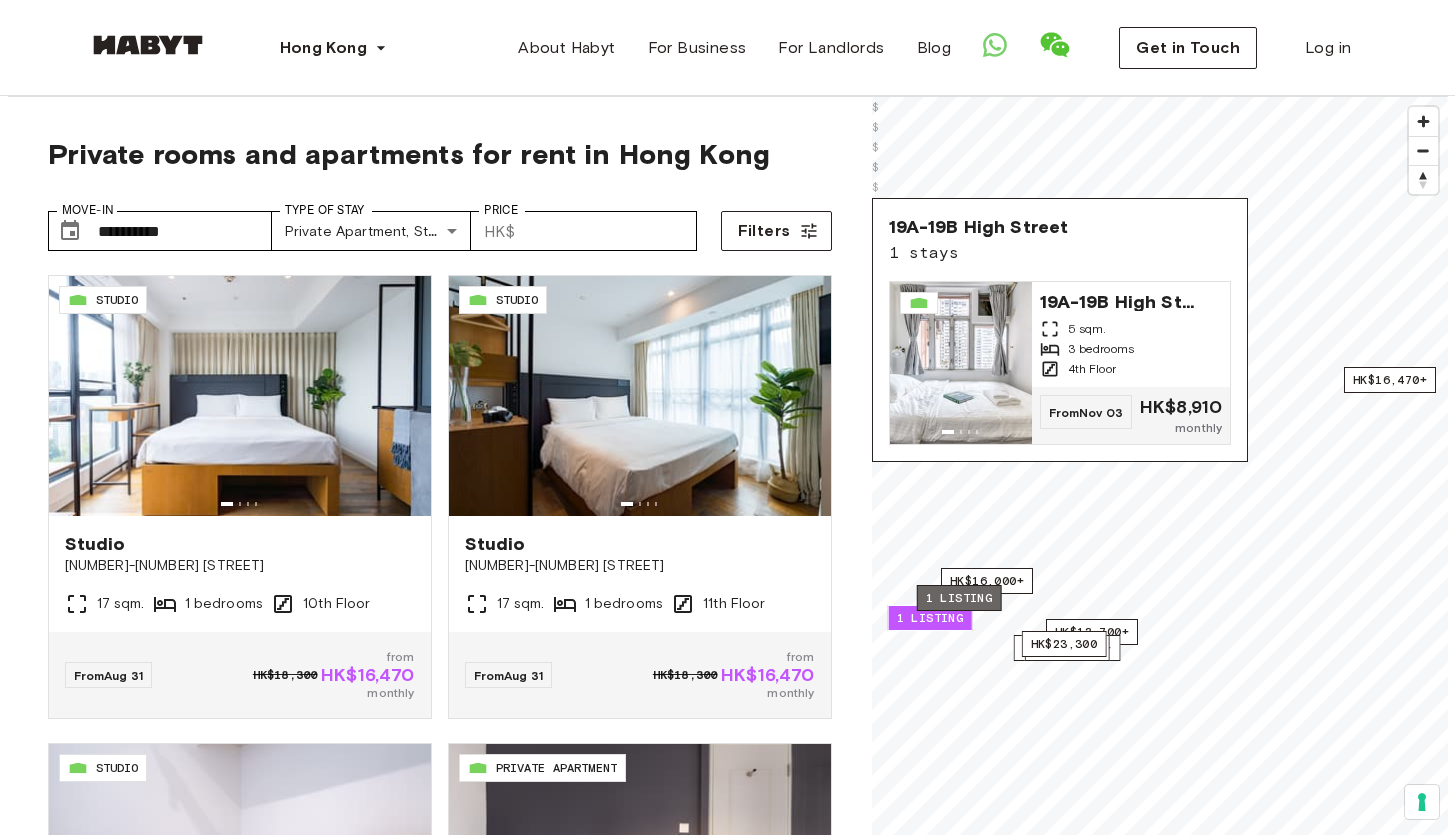 click on "1 listing" at bounding box center (958, 598) 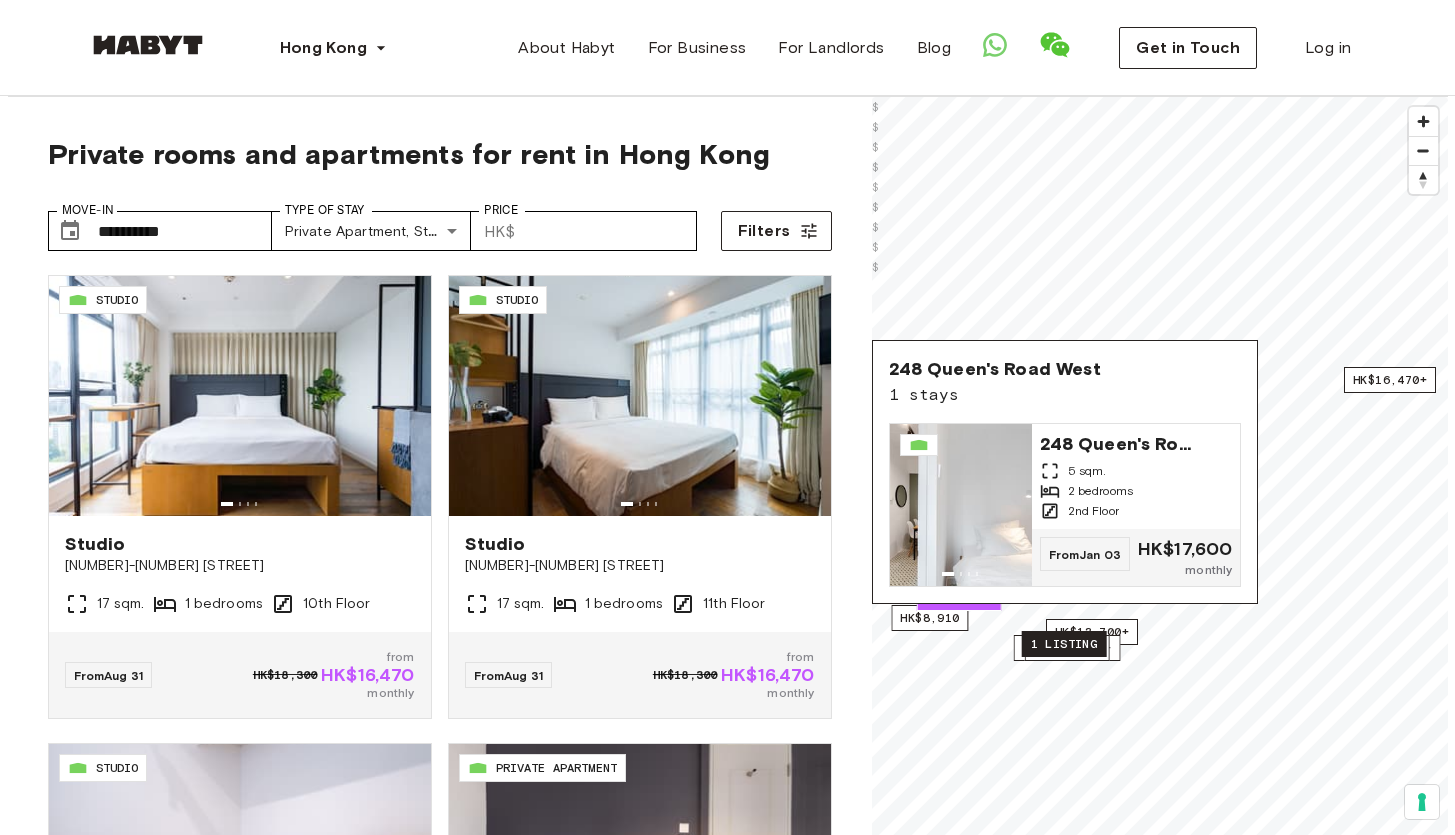 click on "1 listing" at bounding box center (1063, 644) 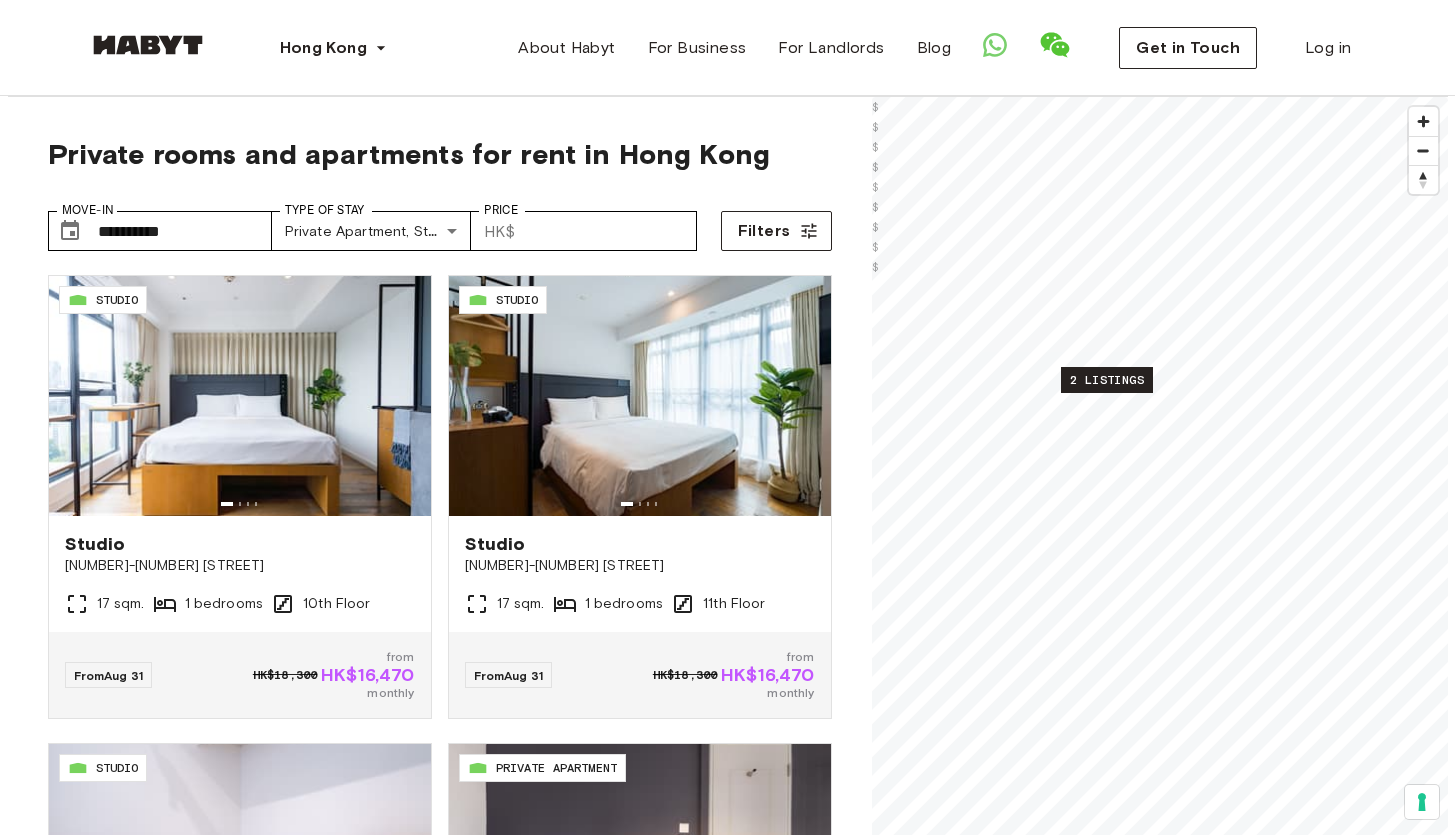 click on "2 listings" at bounding box center [1107, 380] 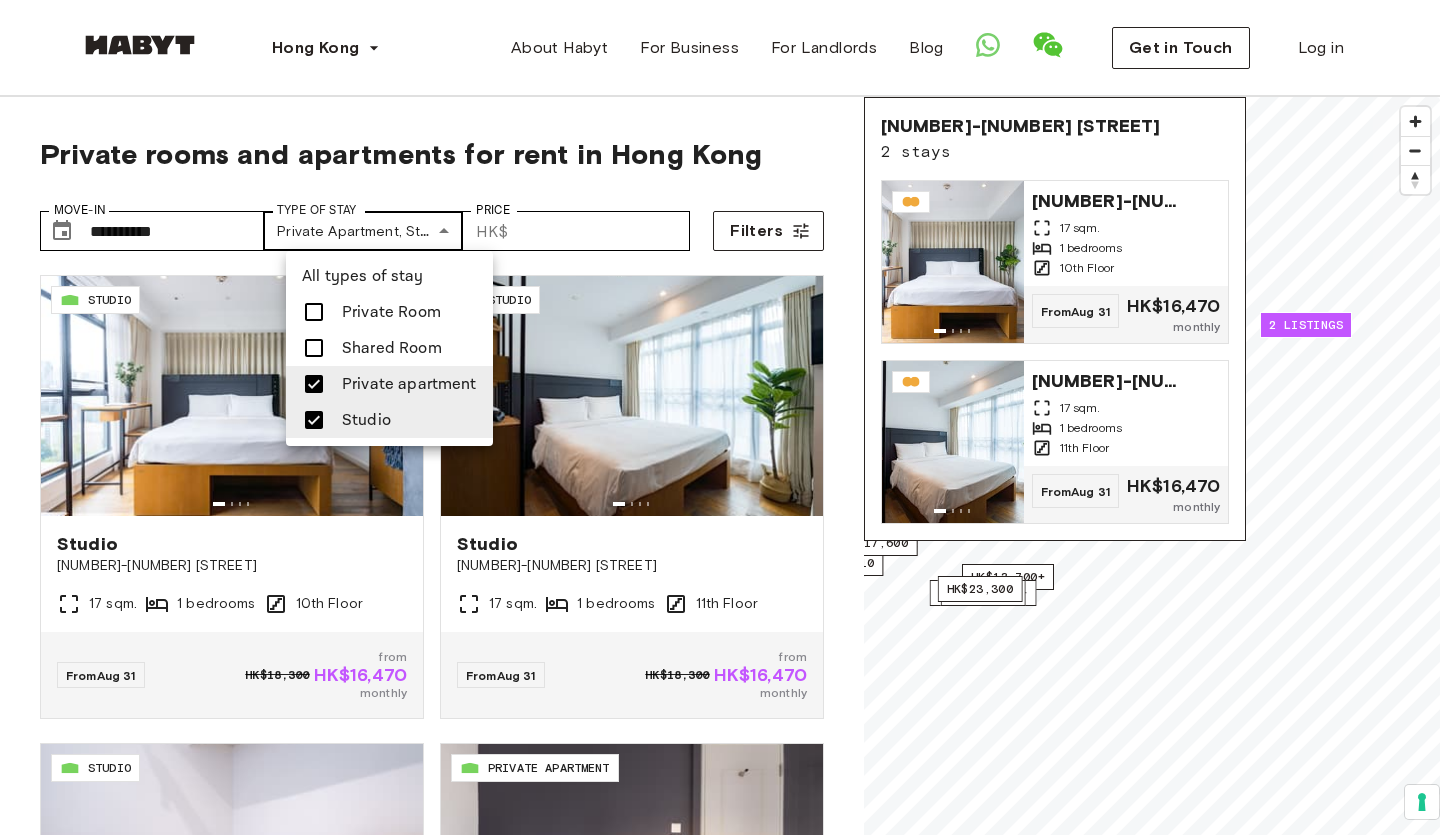 click on "**********" at bounding box center (727, 2409) 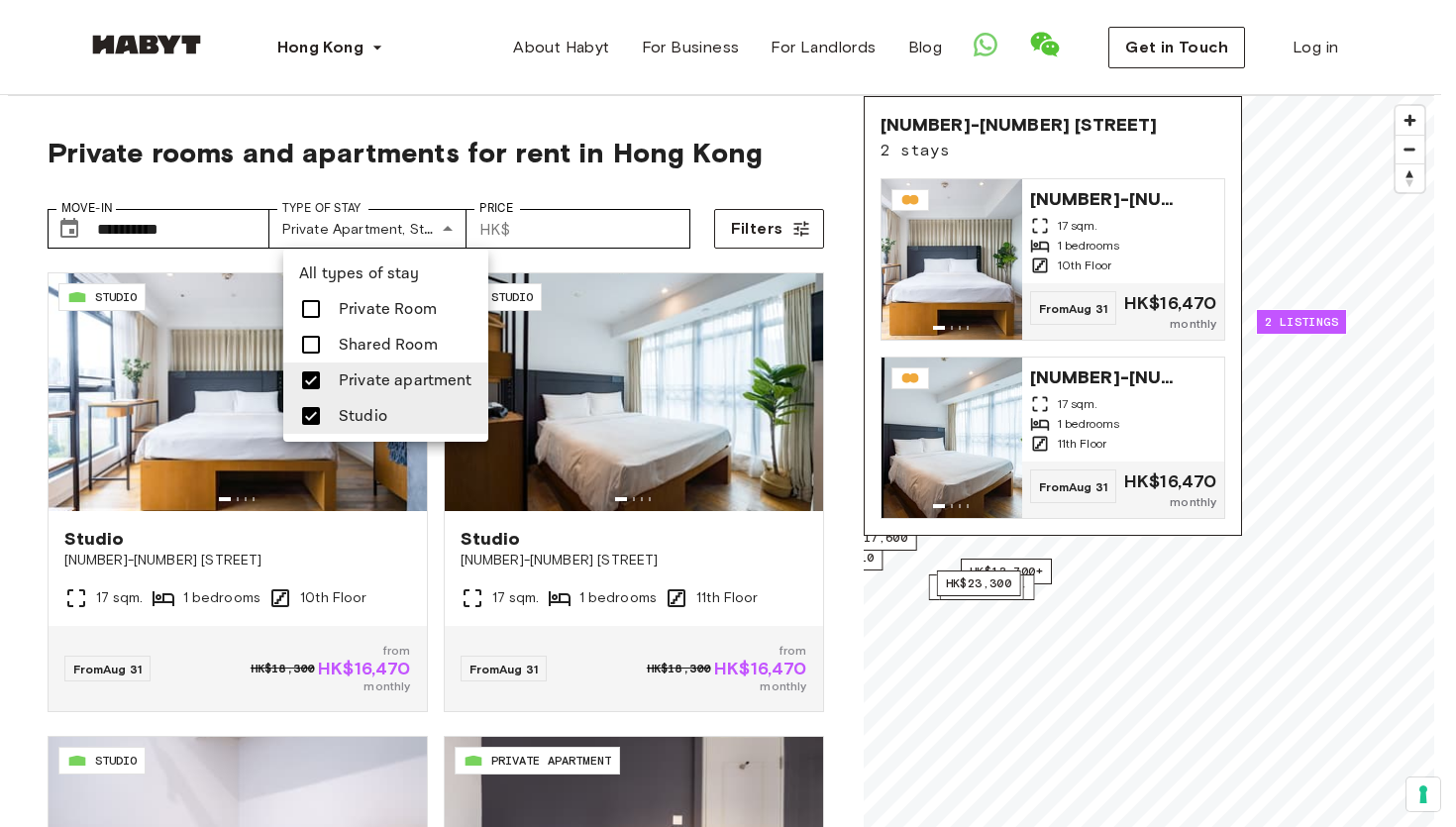 click on "Private Room" at bounding box center (387, 309) 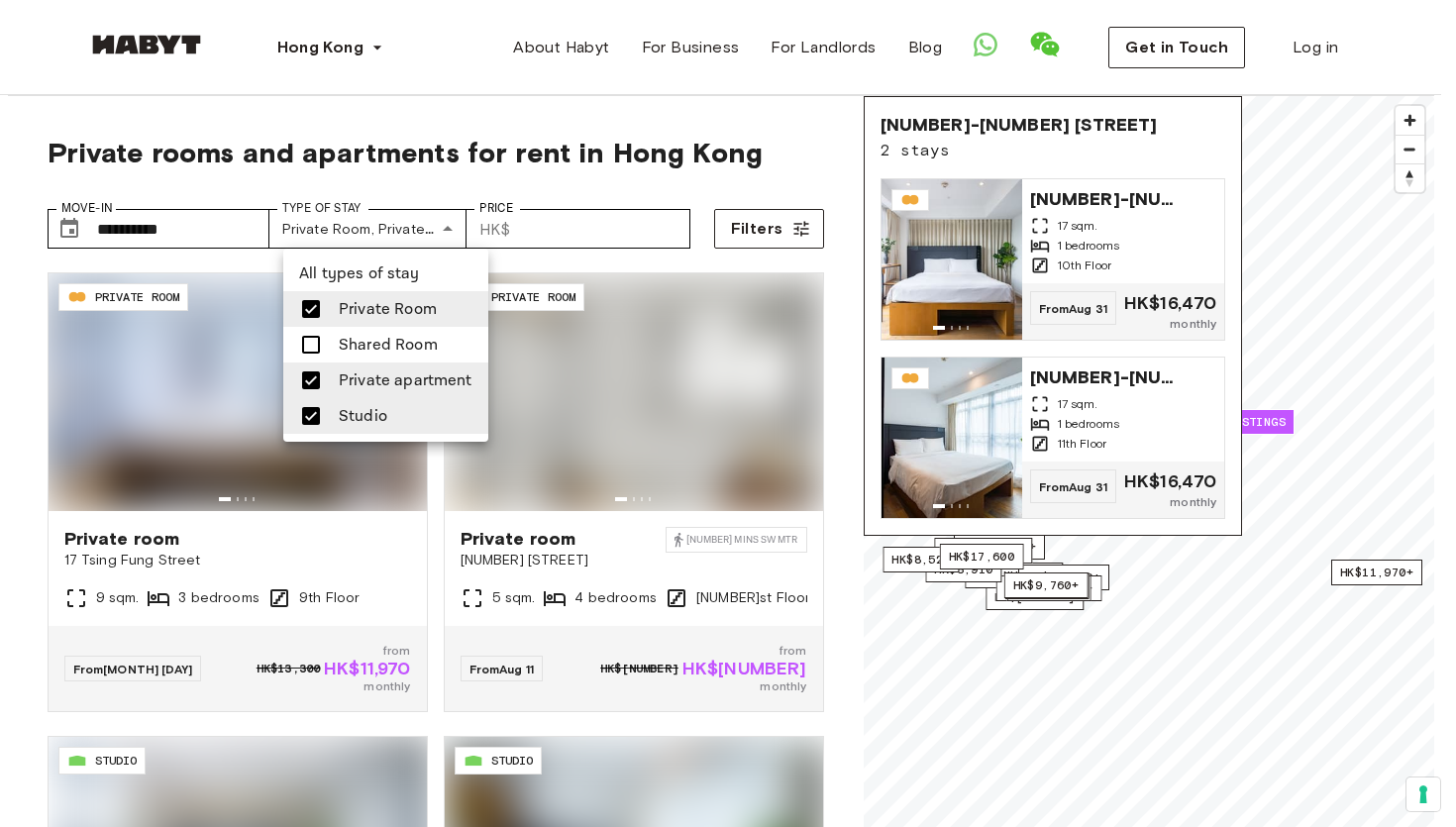 type on "**********" 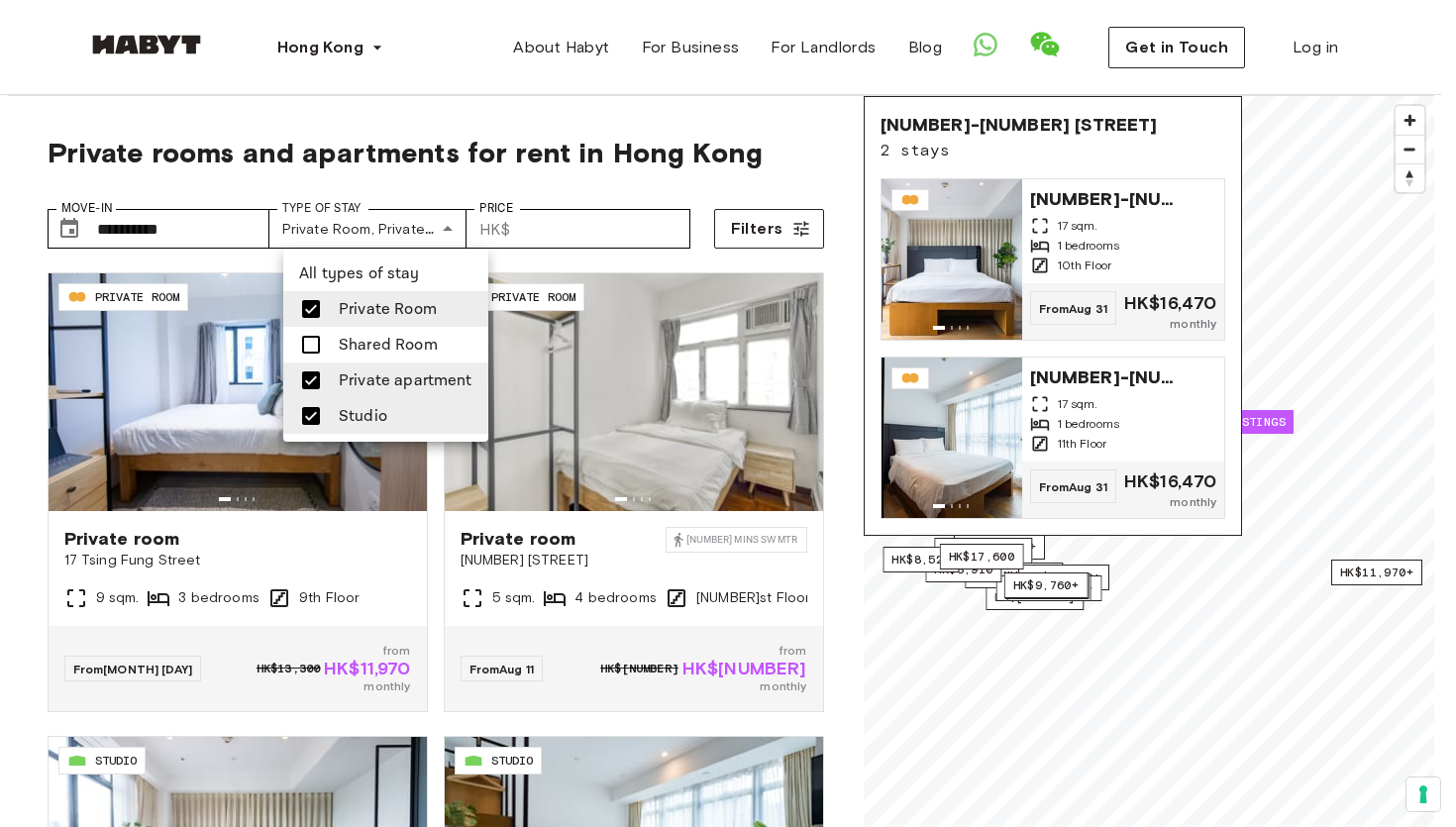 click at bounding box center (728, 413) 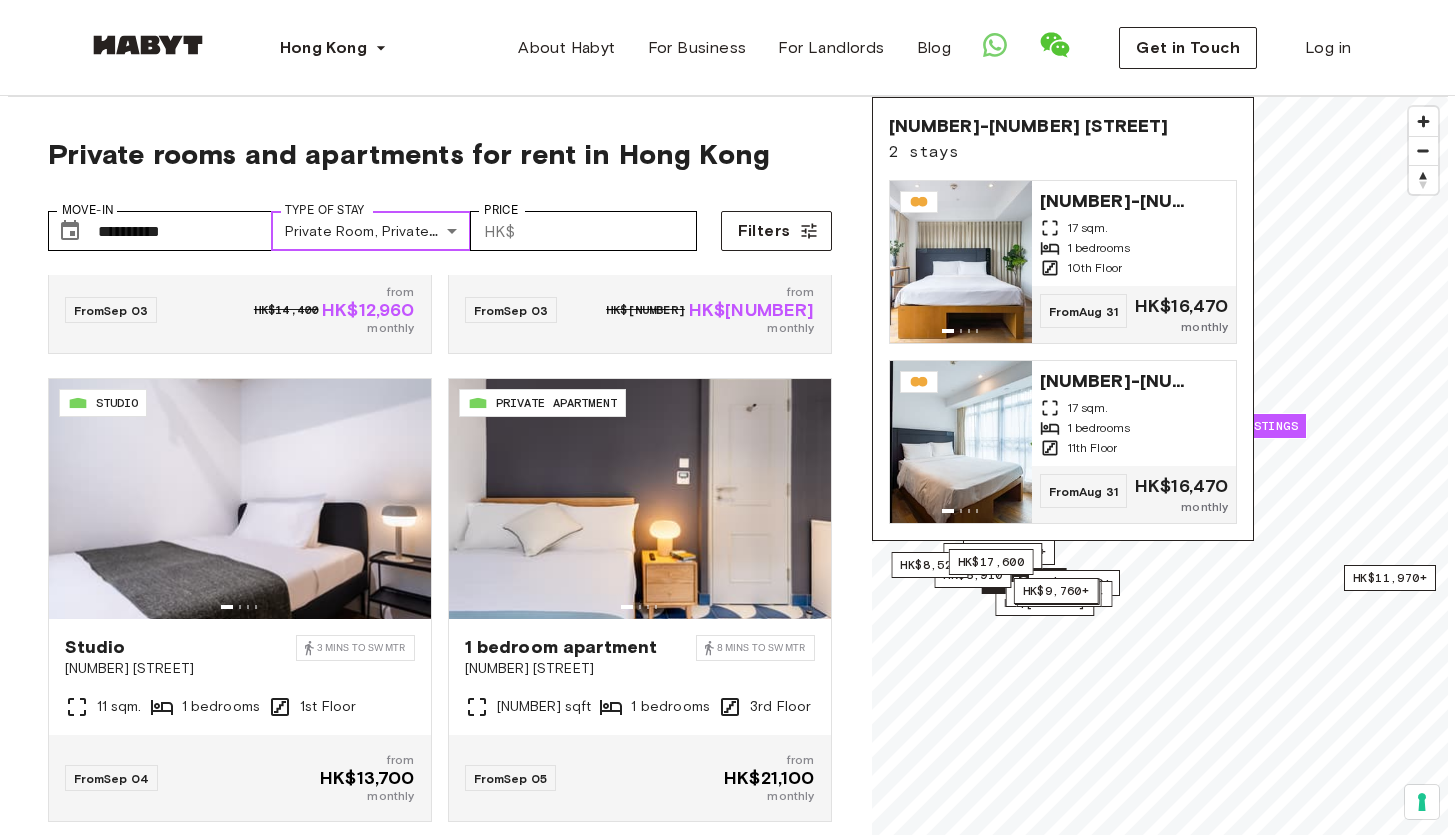 scroll, scrollTop: 1347, scrollLeft: 0, axis: vertical 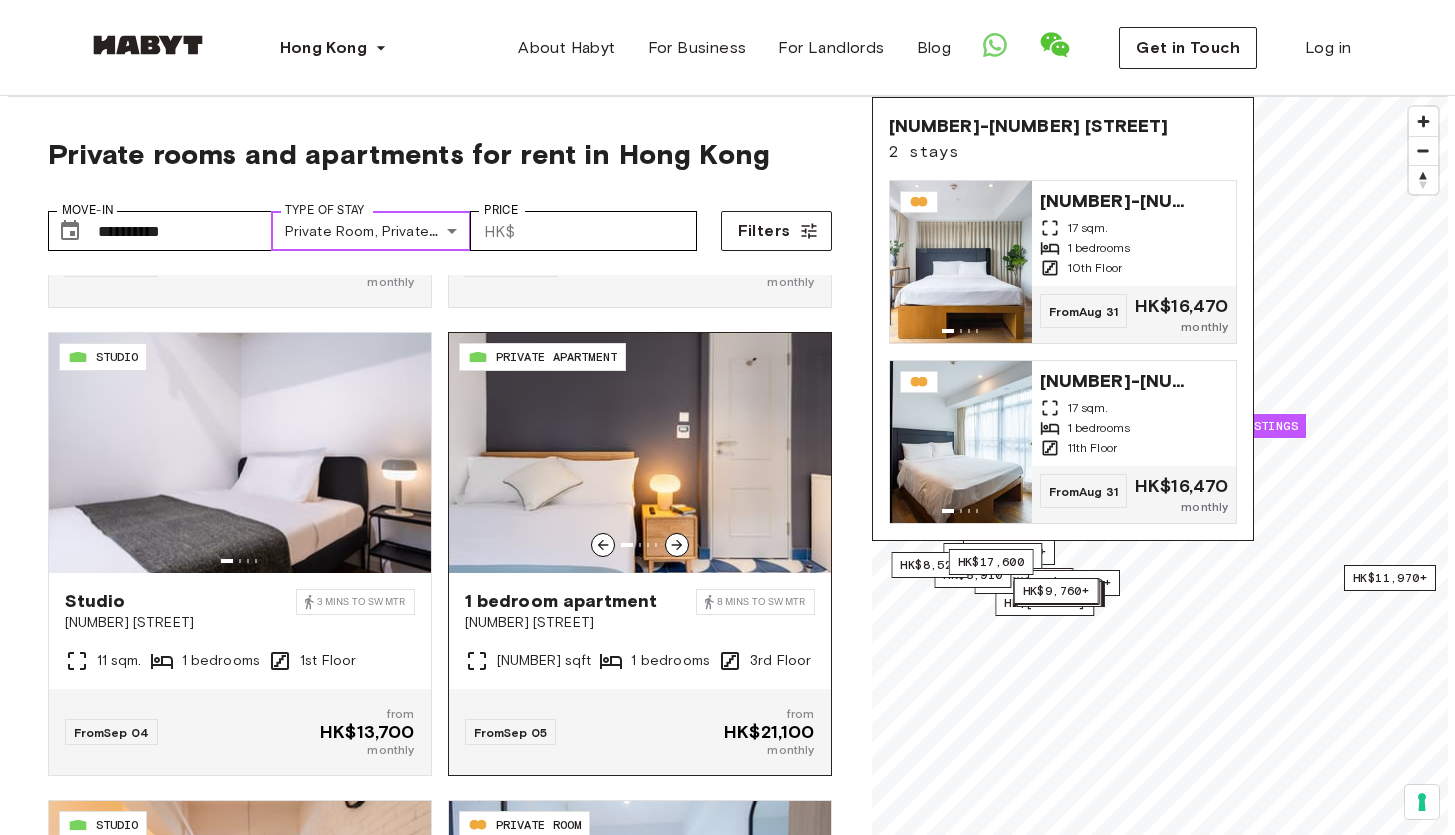 click at bounding box center (640, 453) 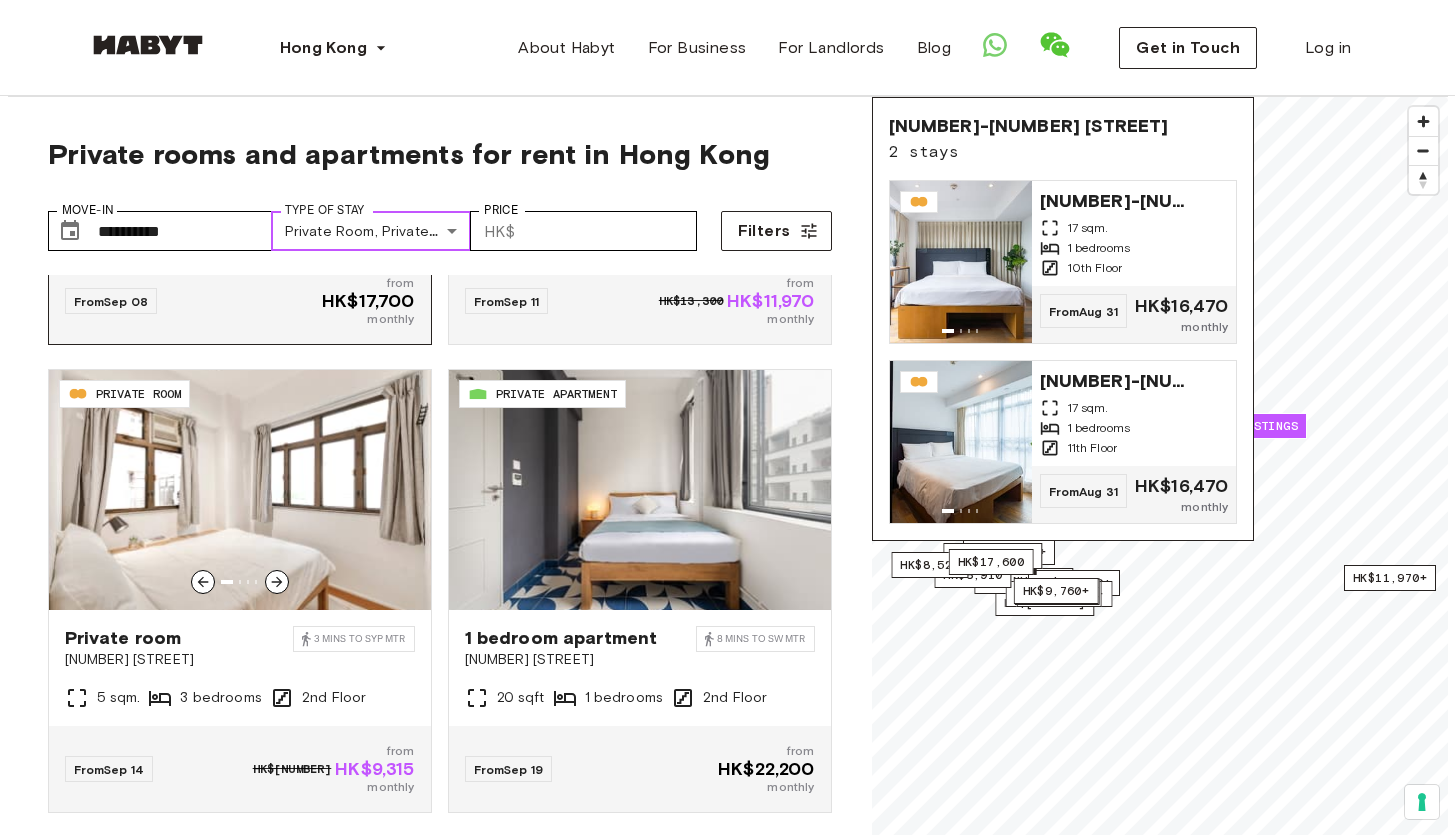 scroll, scrollTop: 2248, scrollLeft: 0, axis: vertical 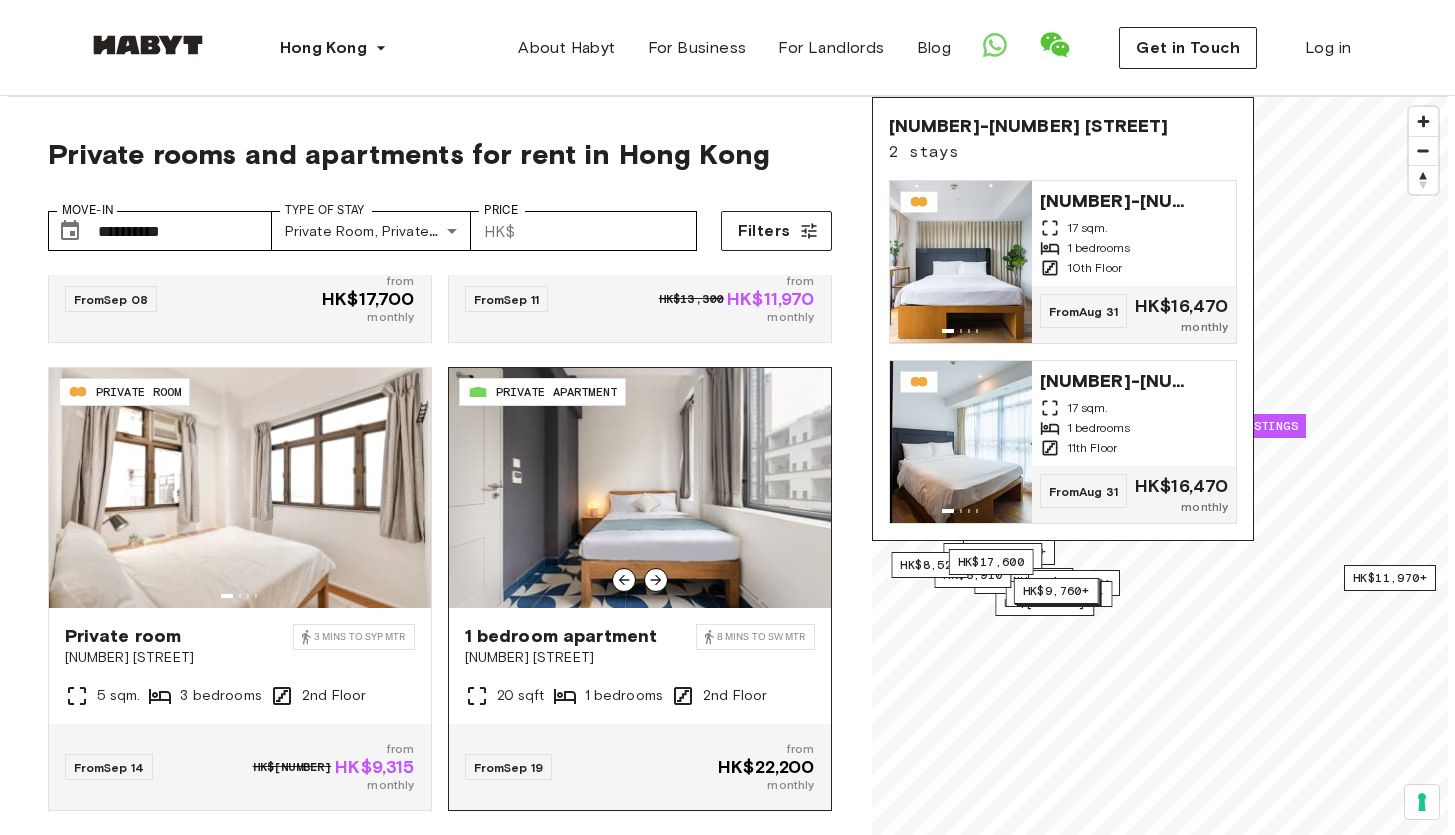click at bounding box center (640, 488) 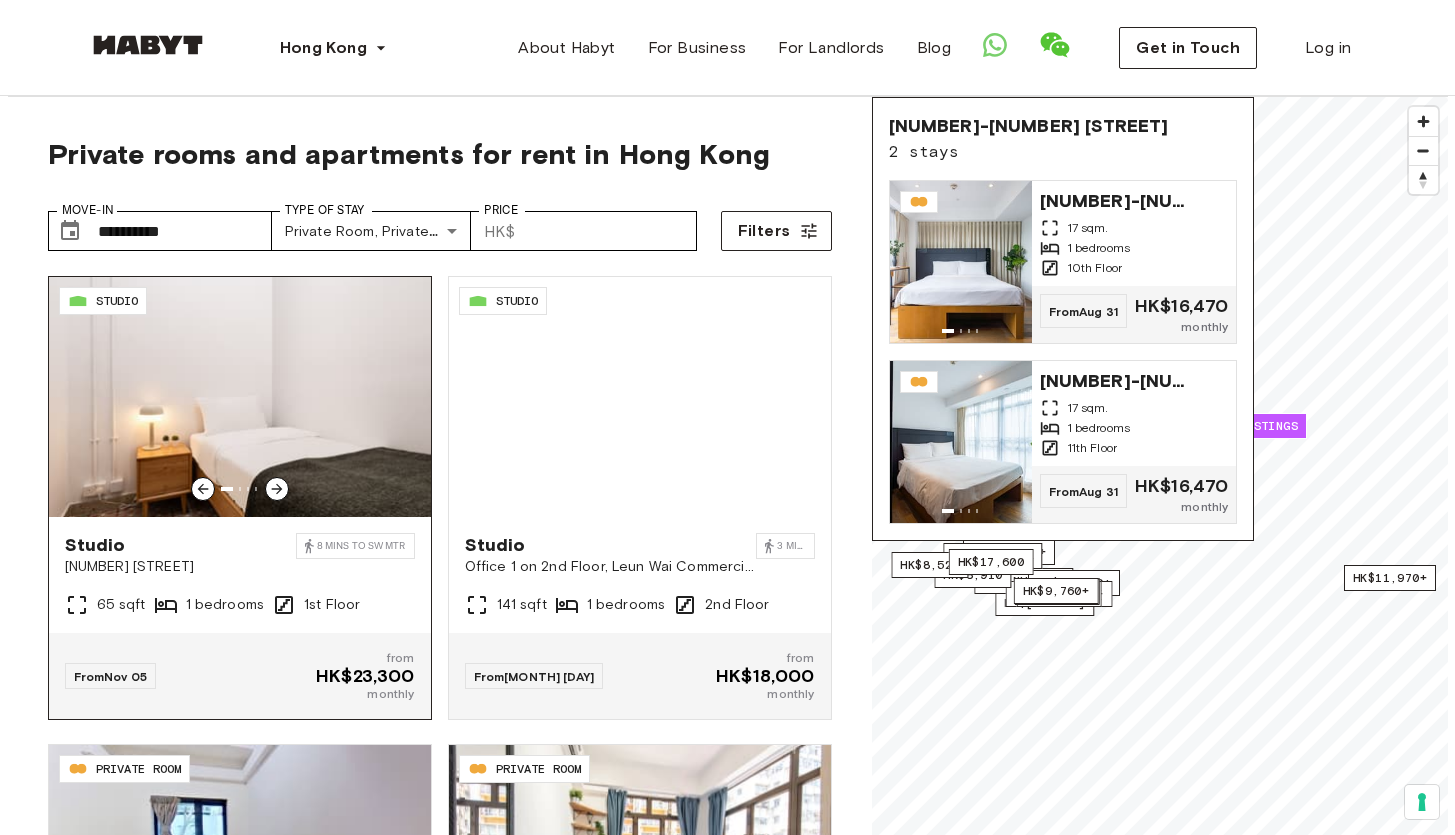 scroll, scrollTop: 3739, scrollLeft: 0, axis: vertical 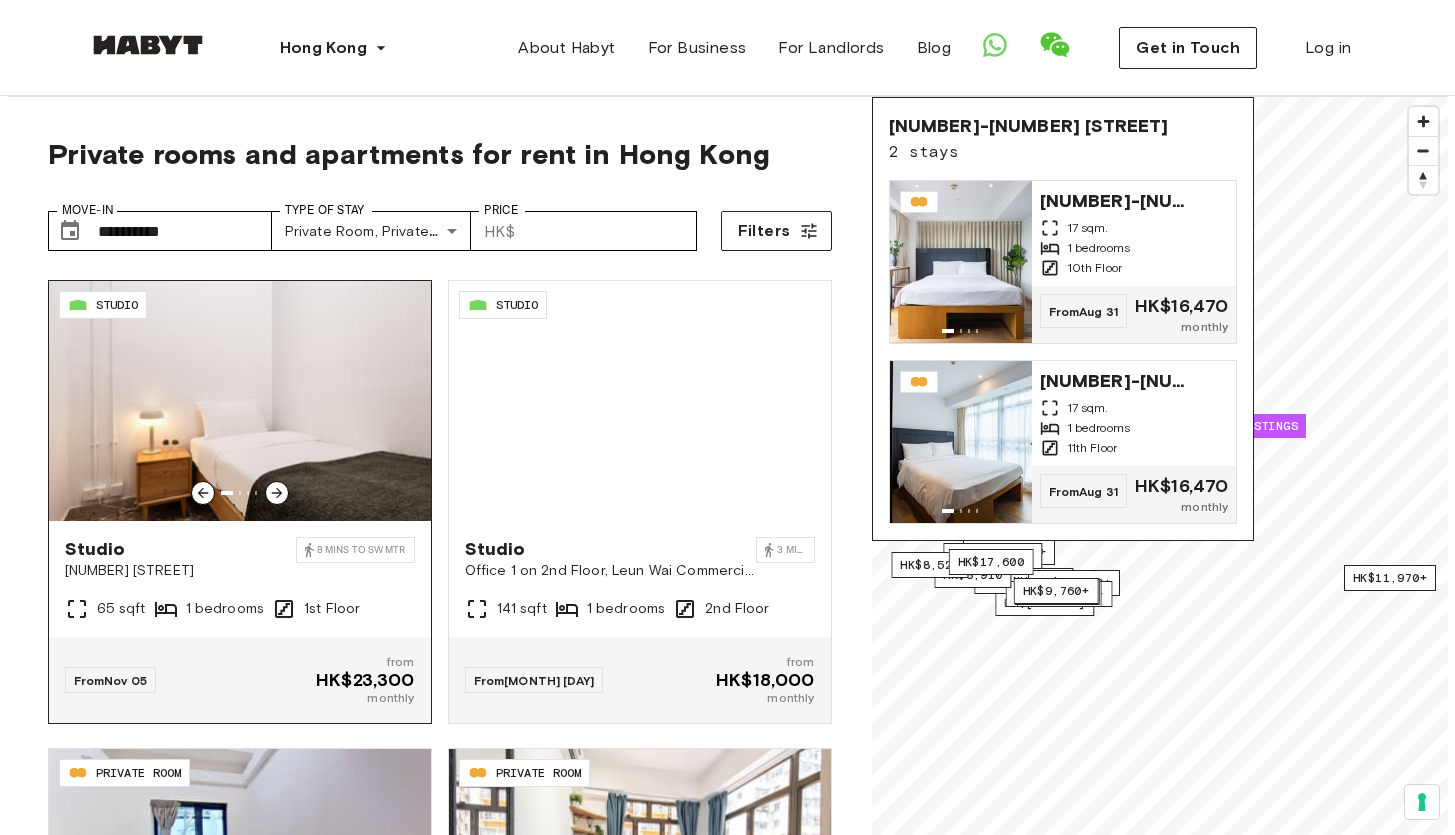 click 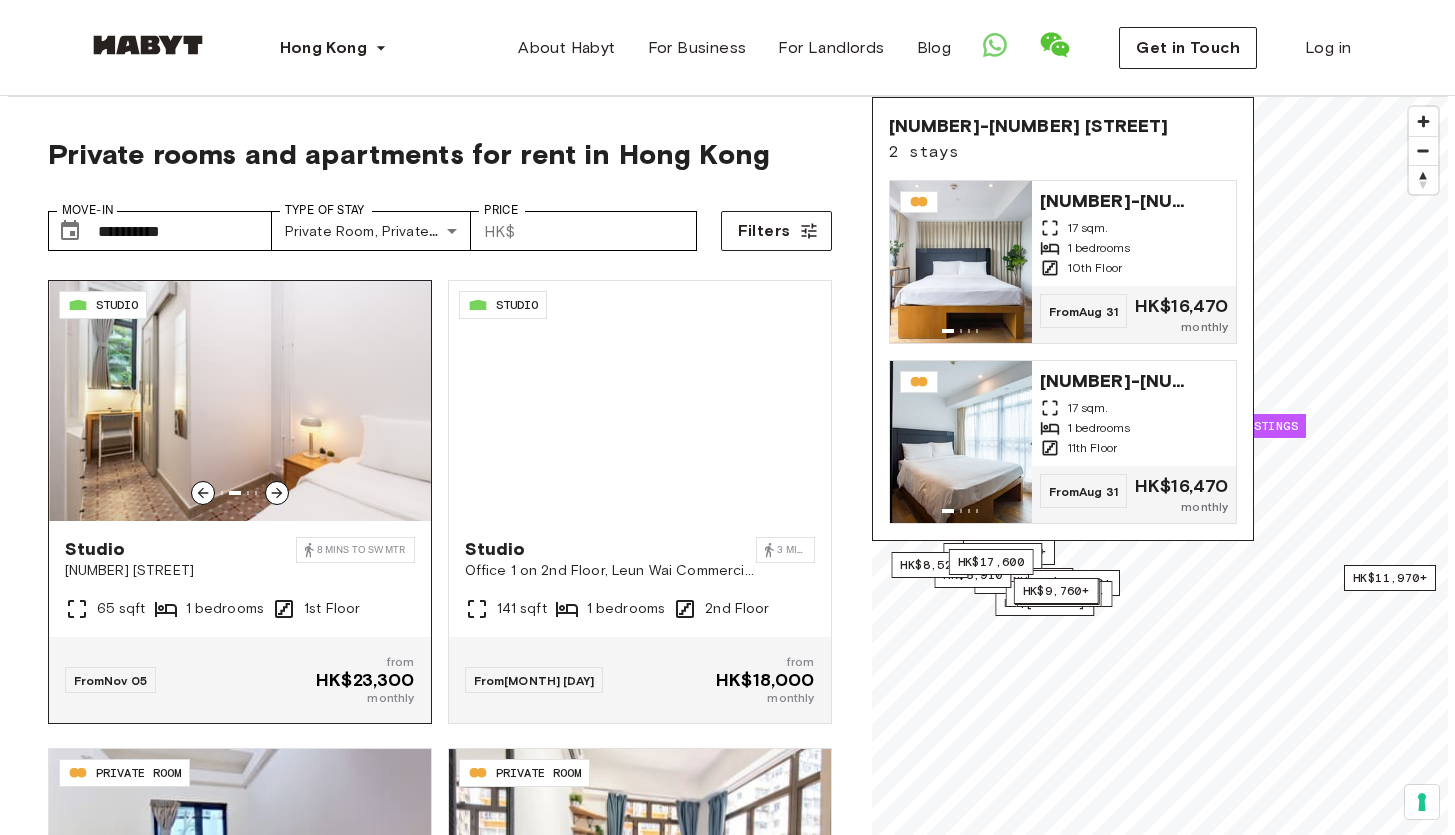 click 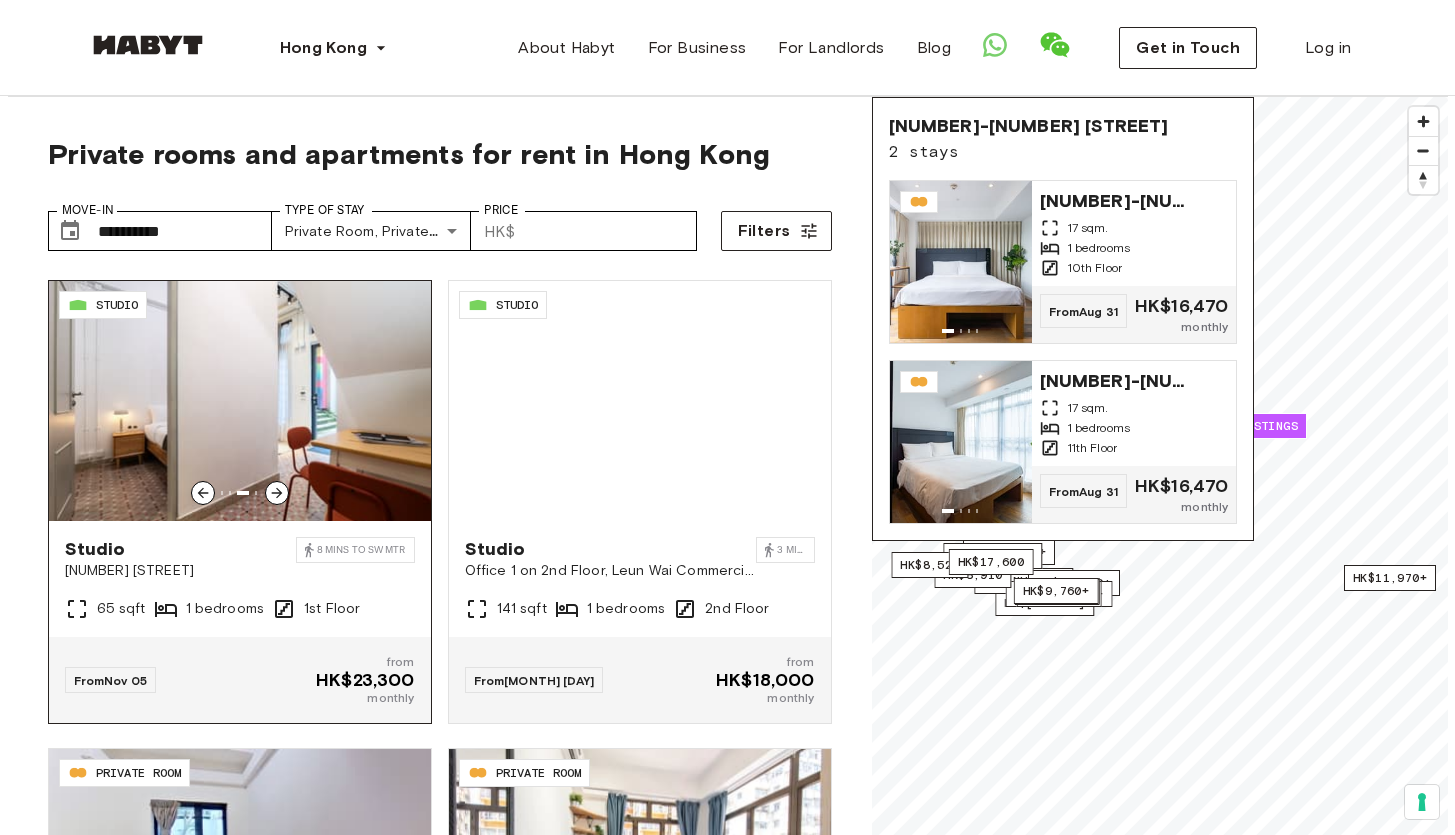 click 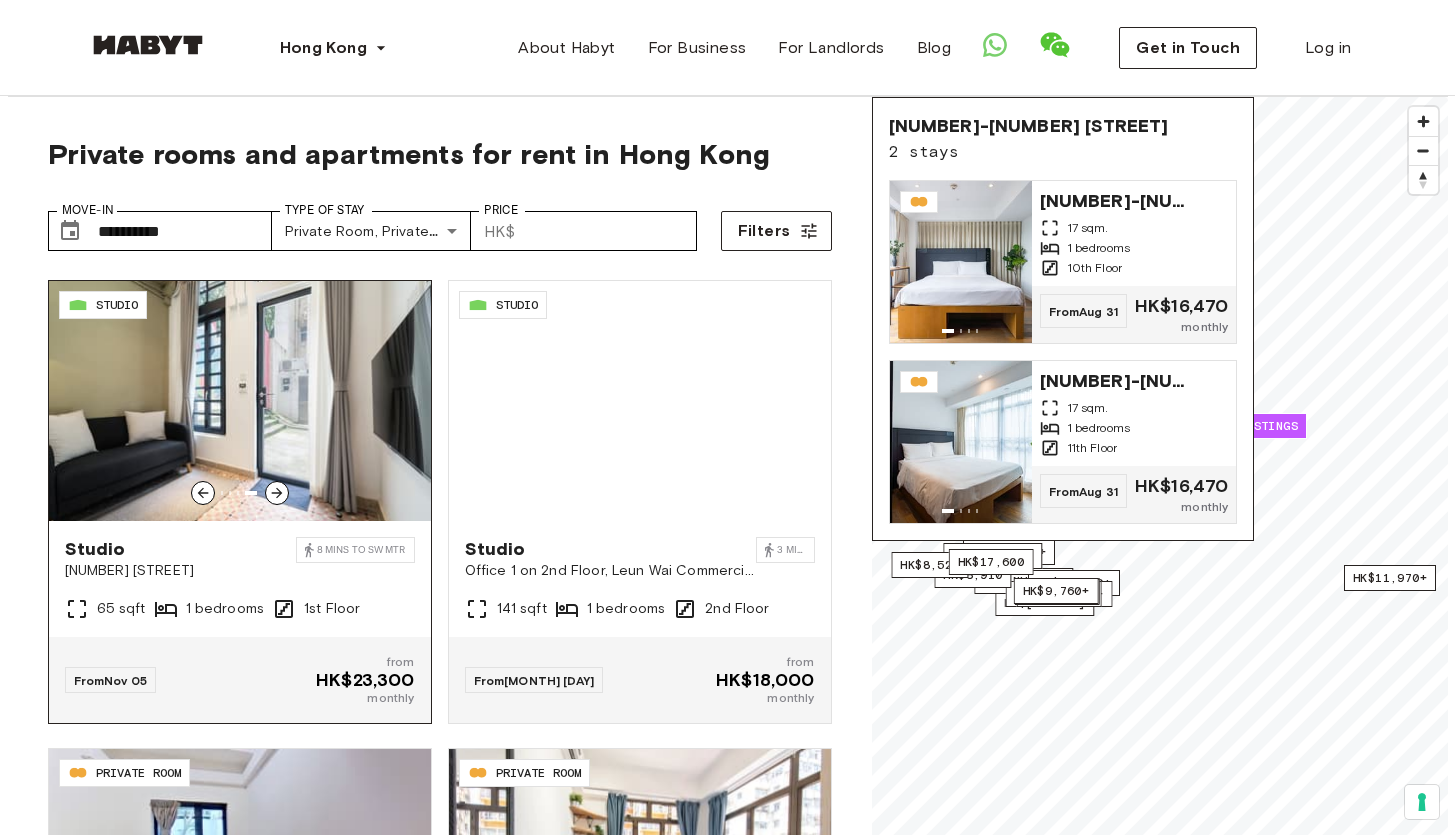 click at bounding box center (240, 401) 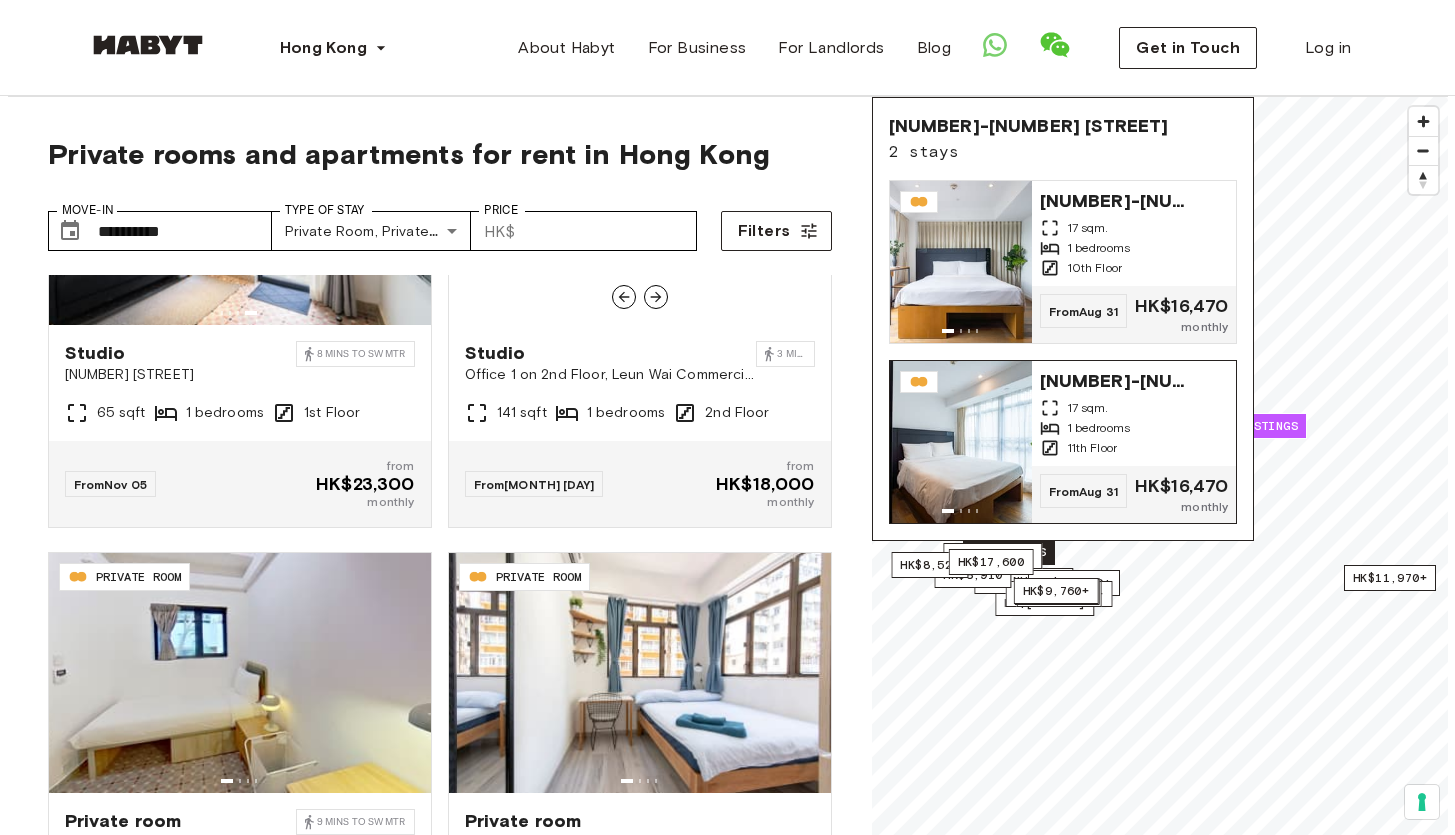 scroll, scrollTop: 3950, scrollLeft: 0, axis: vertical 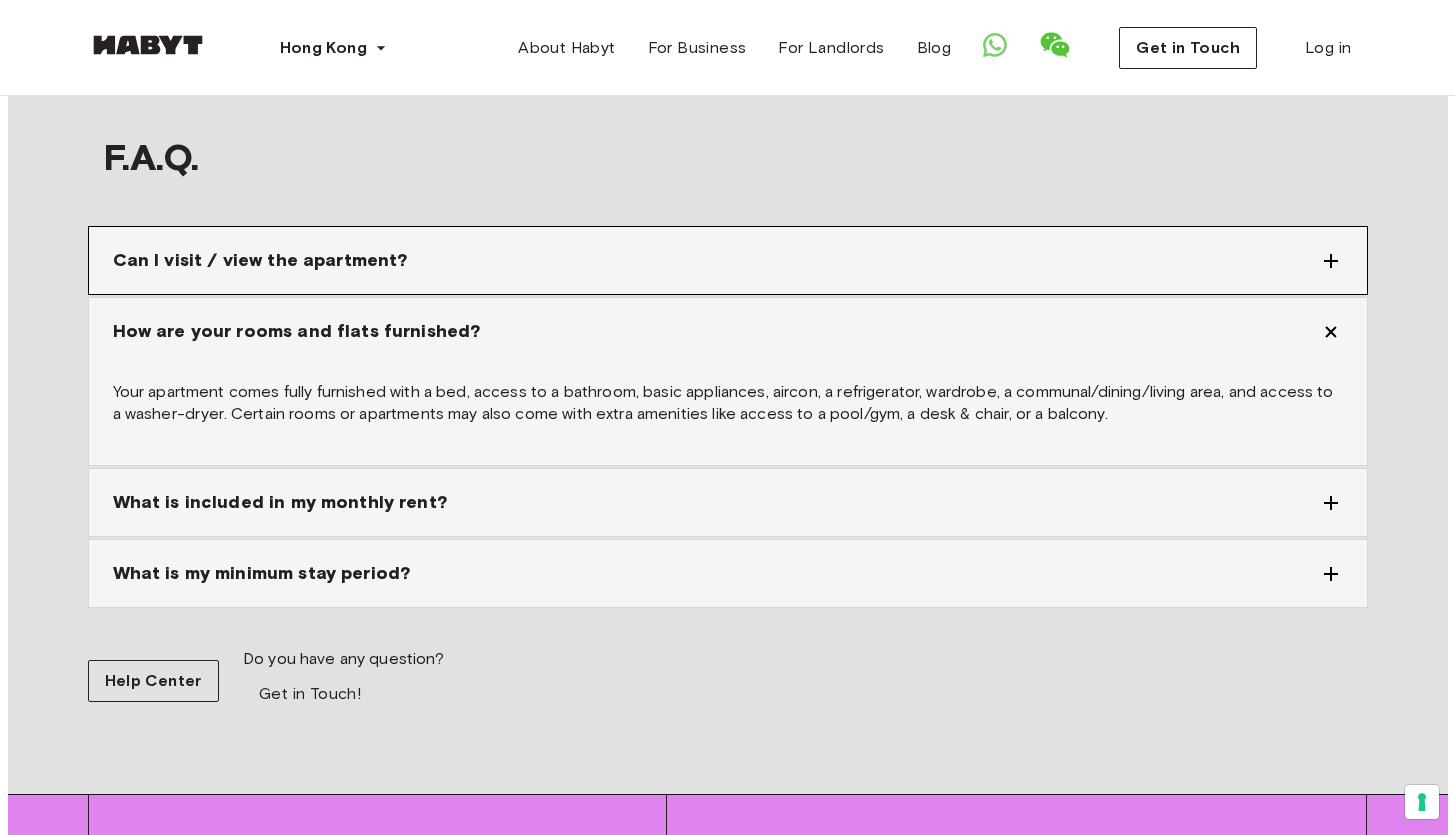 click on "Can I visit / view the apartment?" at bounding box center [716, 260] 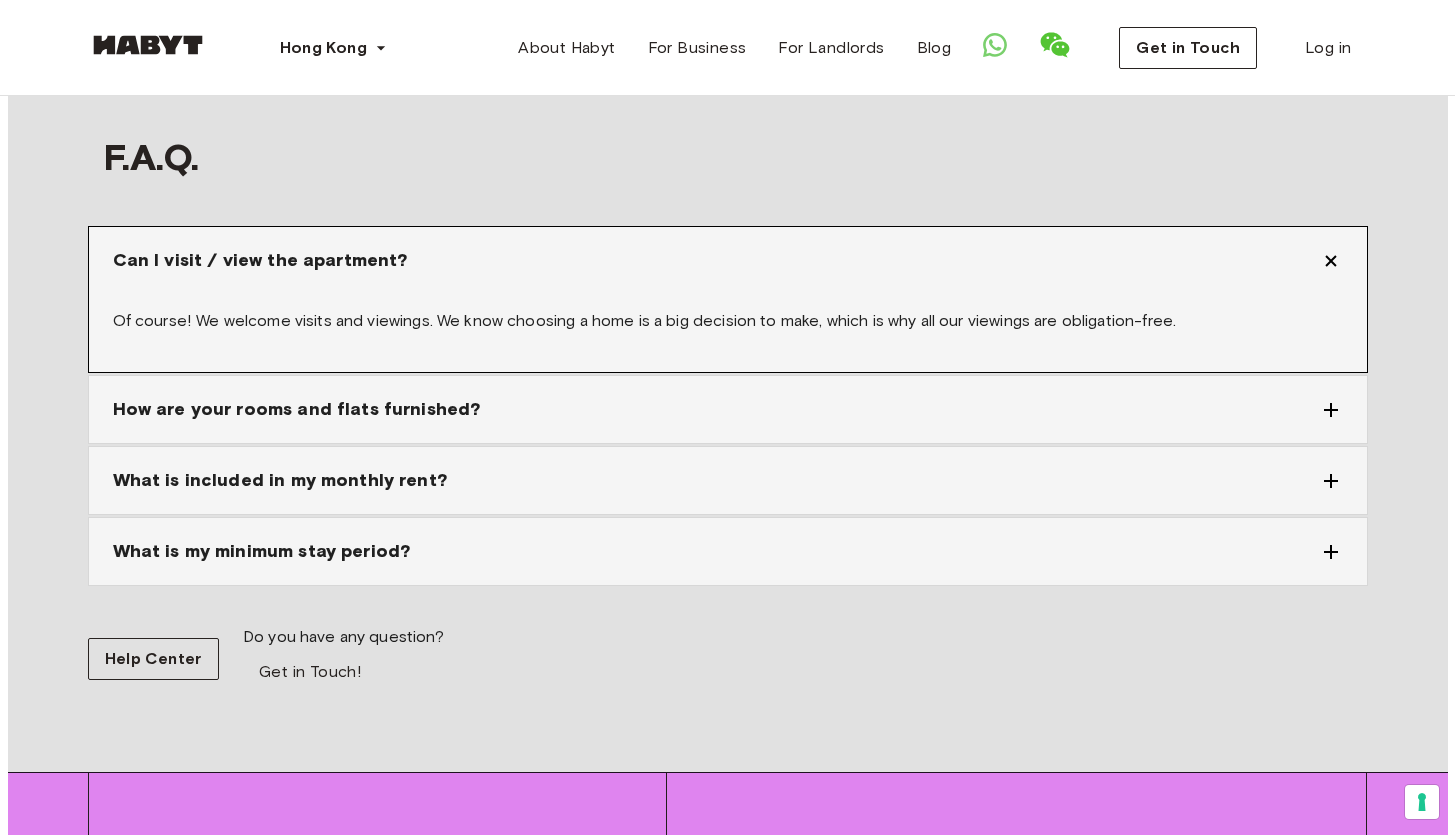 click on "Of course! We welcome visits and viewings. We know choosing a home is a big decision to make, which is why all our viewings are obligation-free." at bounding box center (728, 321) 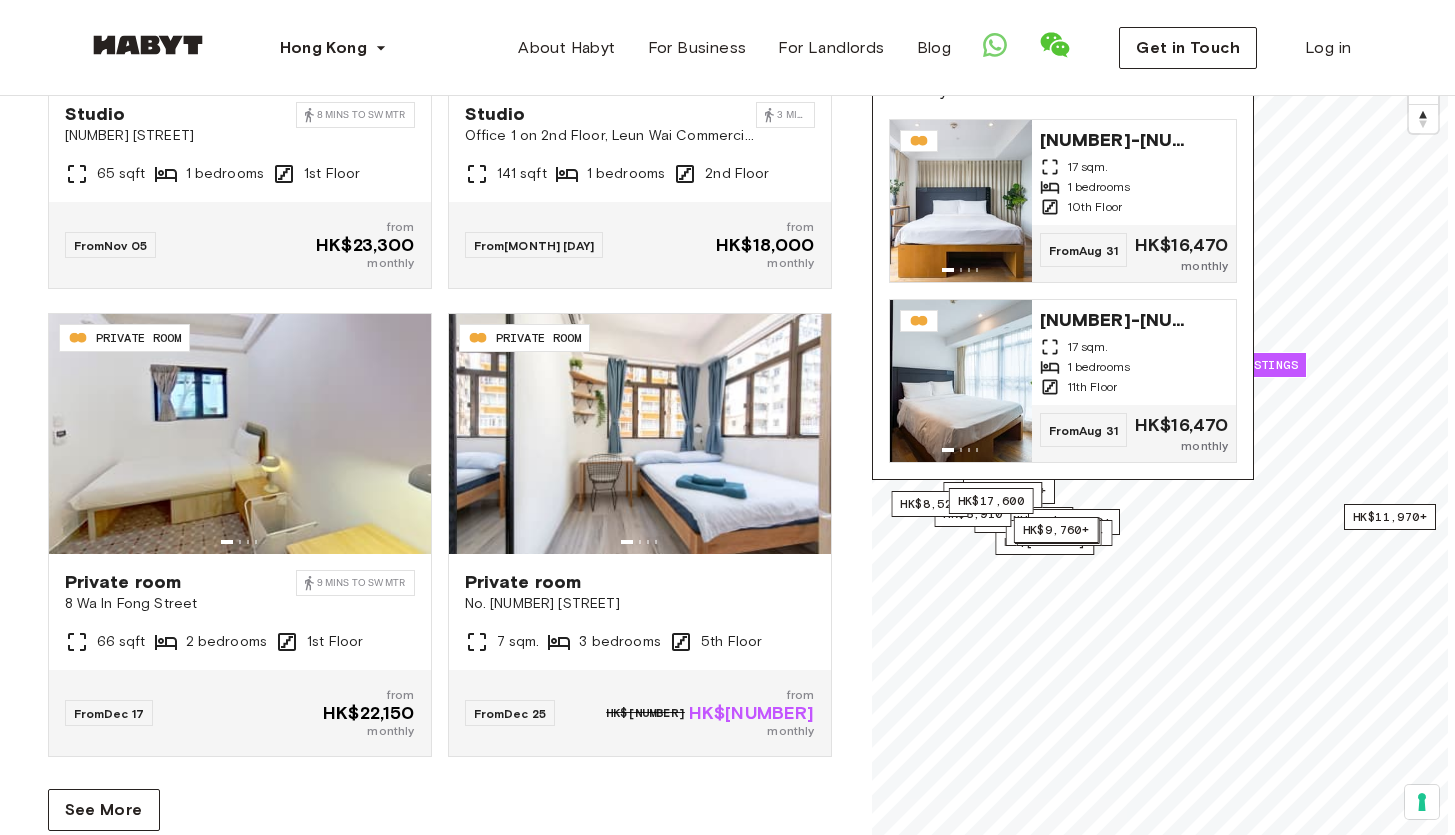 scroll, scrollTop: 0, scrollLeft: 0, axis: both 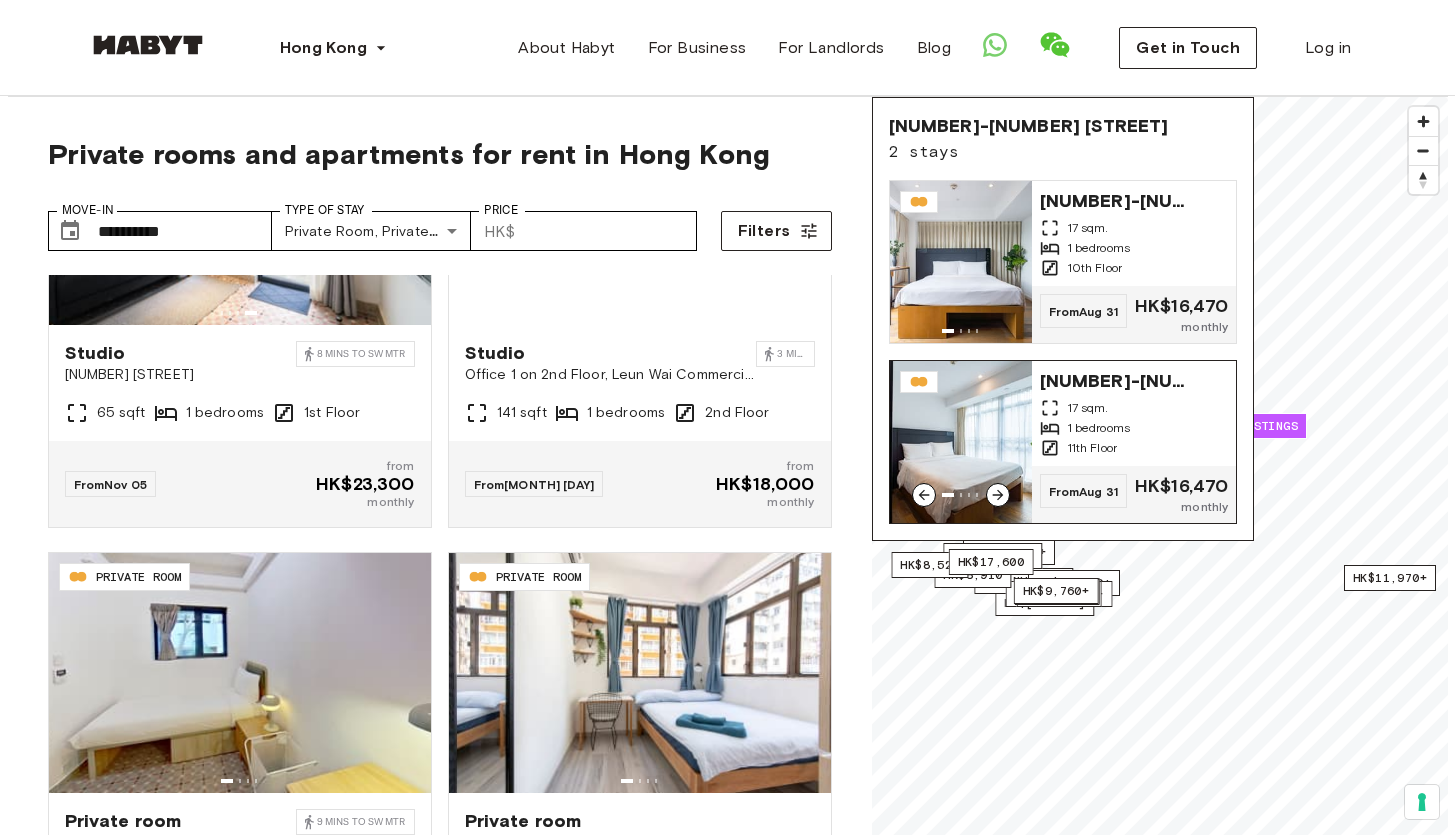 click on "2-2A Austin Avenue 17 sqm. 1 bedrooms 11th Floor" at bounding box center (1134, 413) 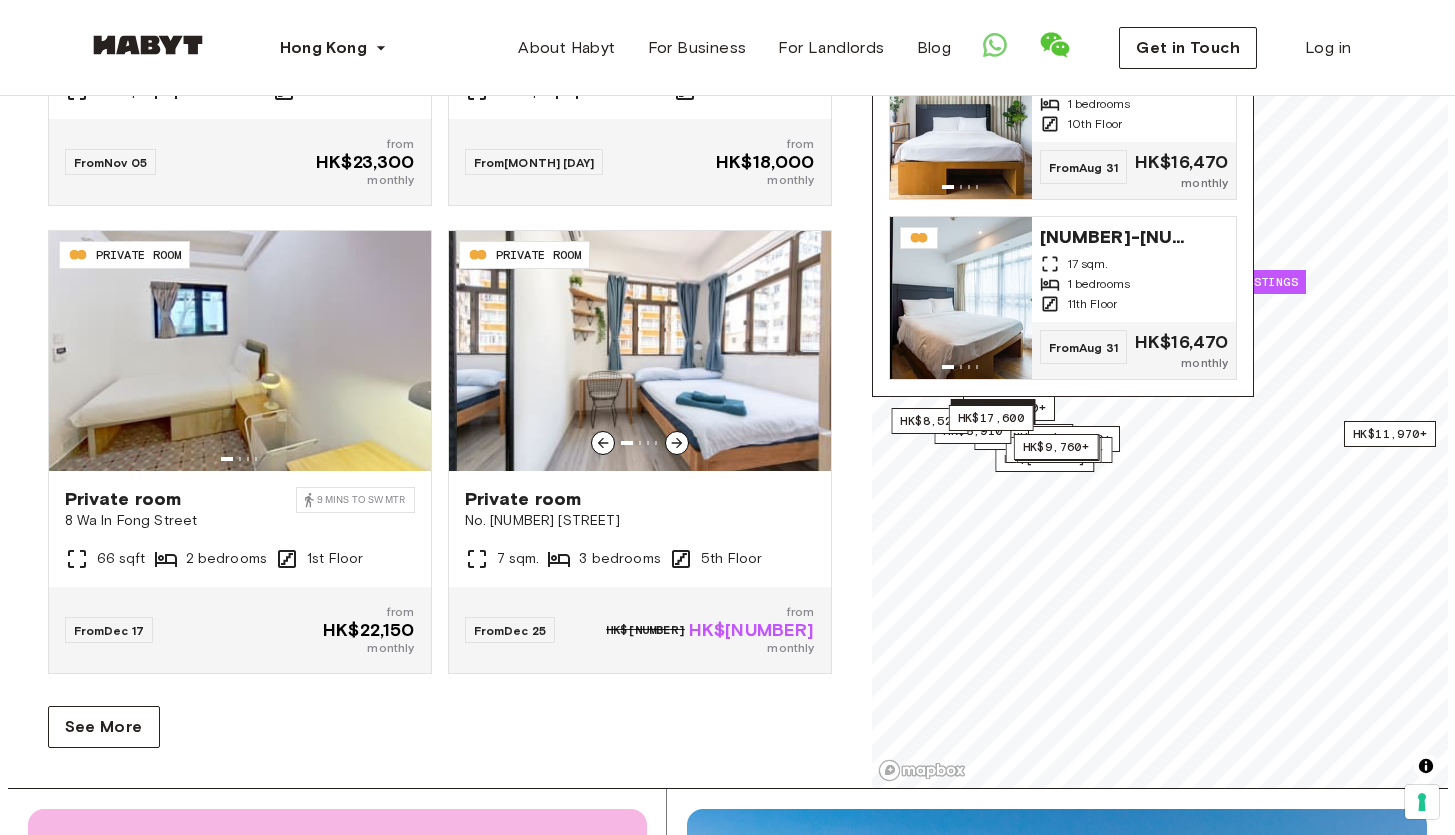 scroll, scrollTop: 323, scrollLeft: 0, axis: vertical 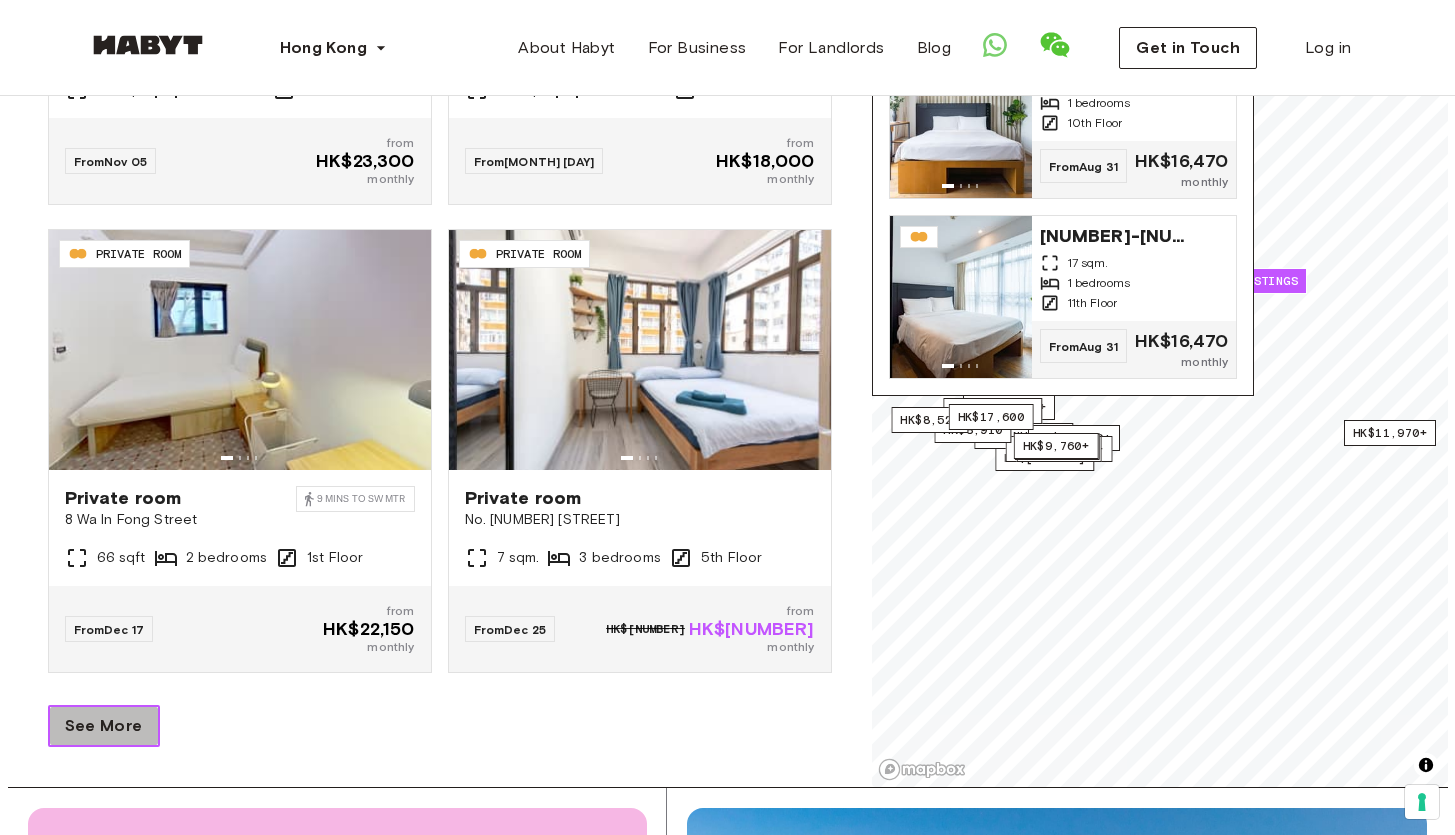 click on "See More" at bounding box center (104, 726) 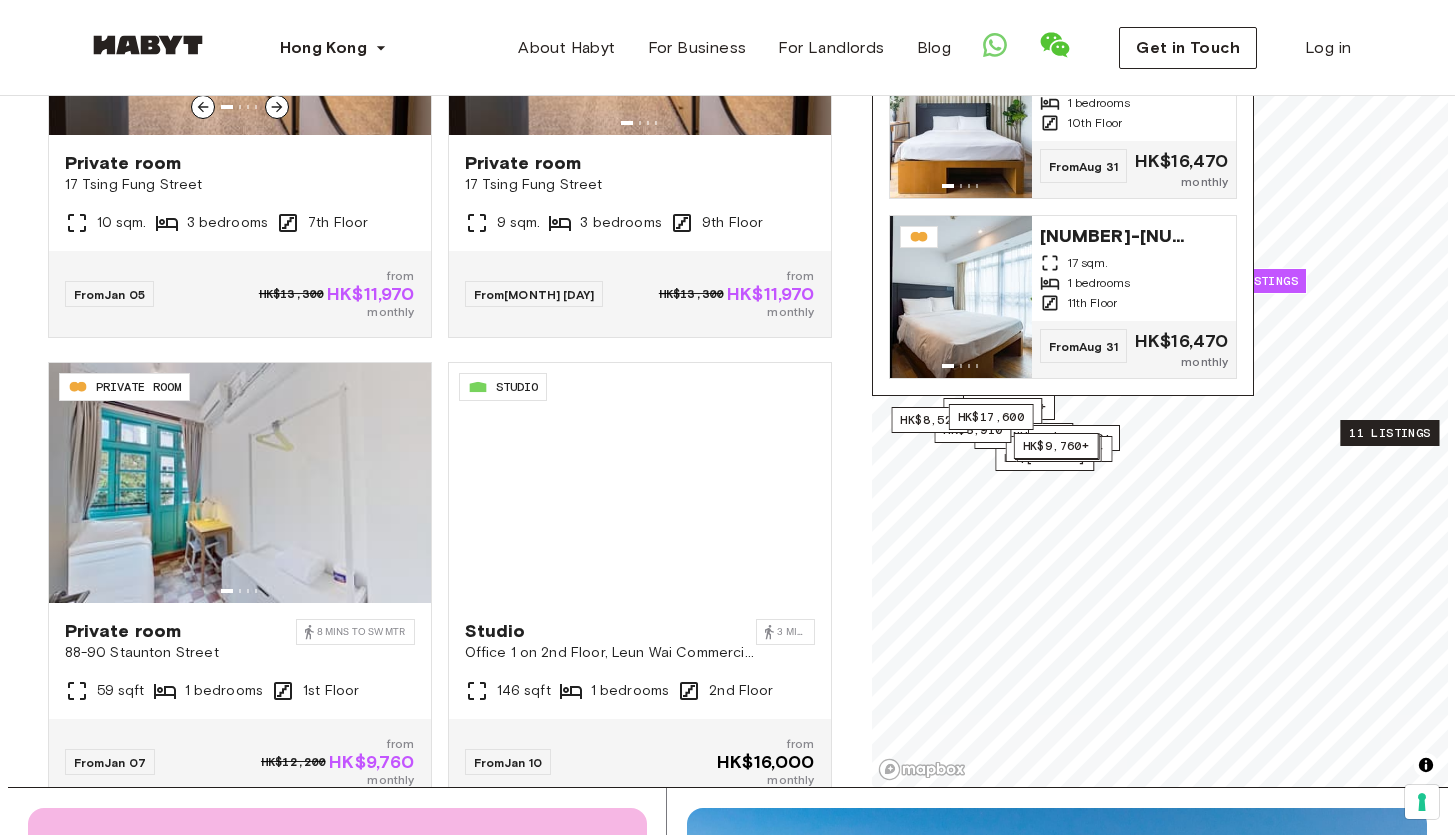 scroll, scrollTop: 6671, scrollLeft: 0, axis: vertical 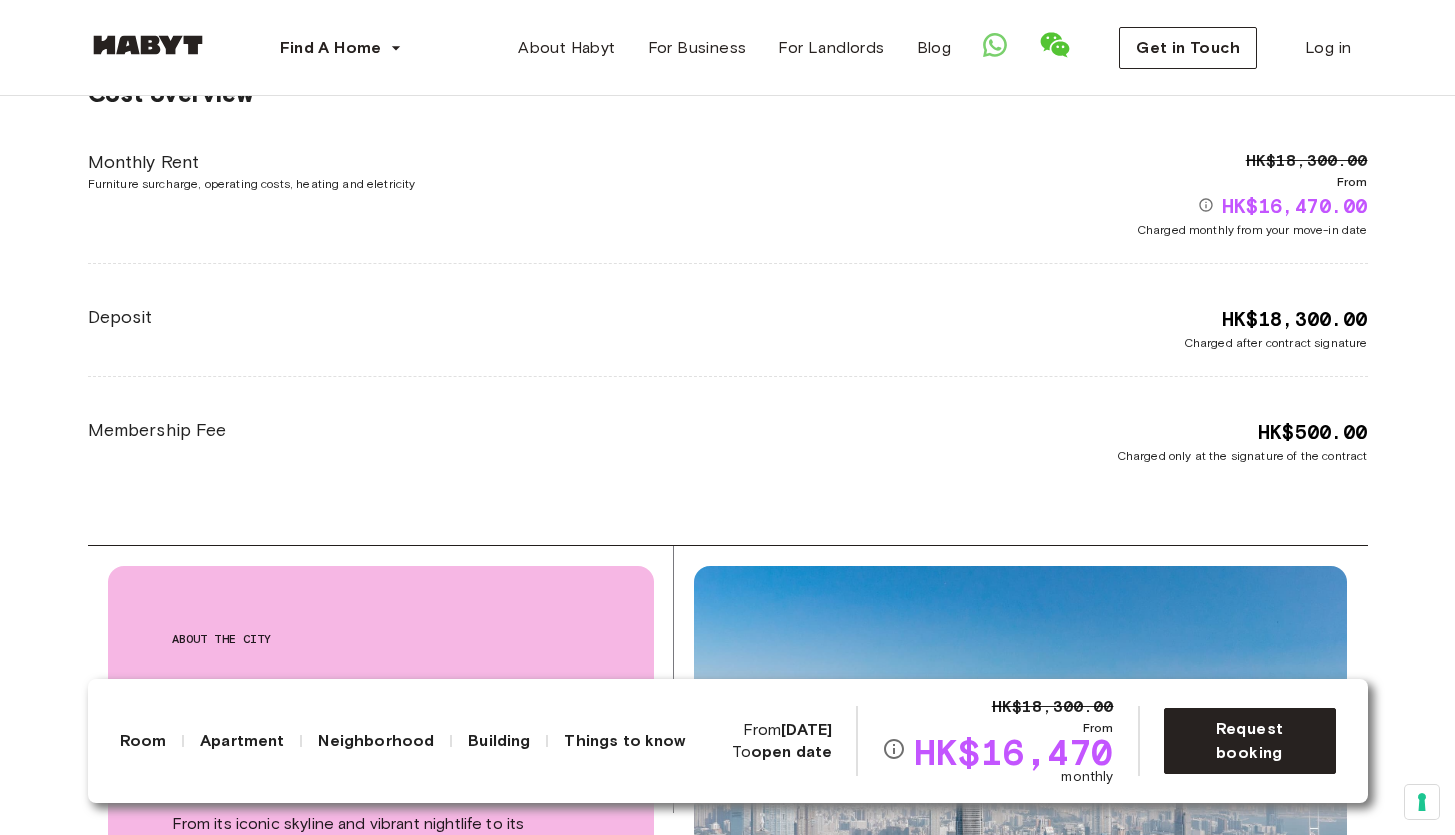click on "HK$18,300.00 From  HK$16,470.00 Charged monthly from your move-in date" at bounding box center [1048, 194] 